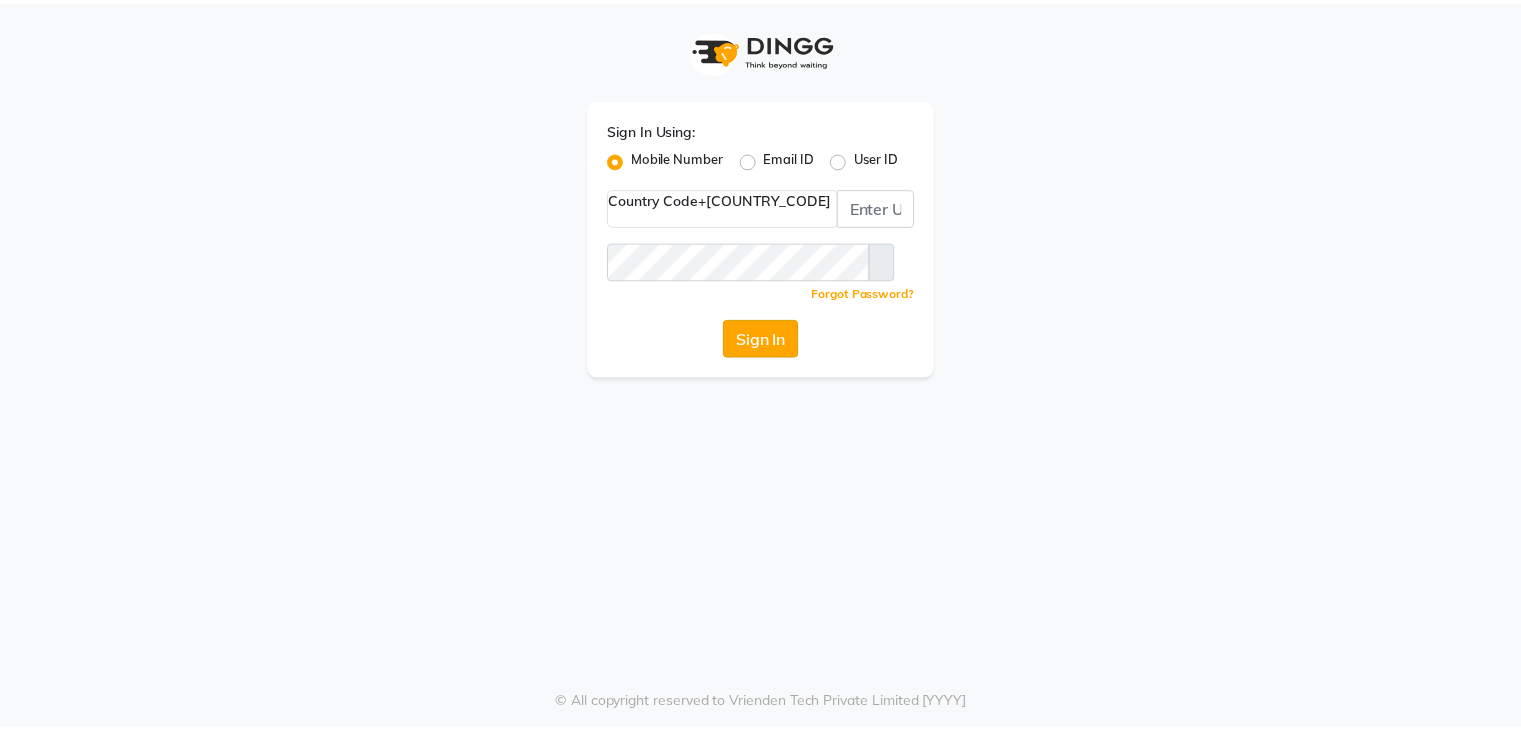 scroll, scrollTop: 0, scrollLeft: 0, axis: both 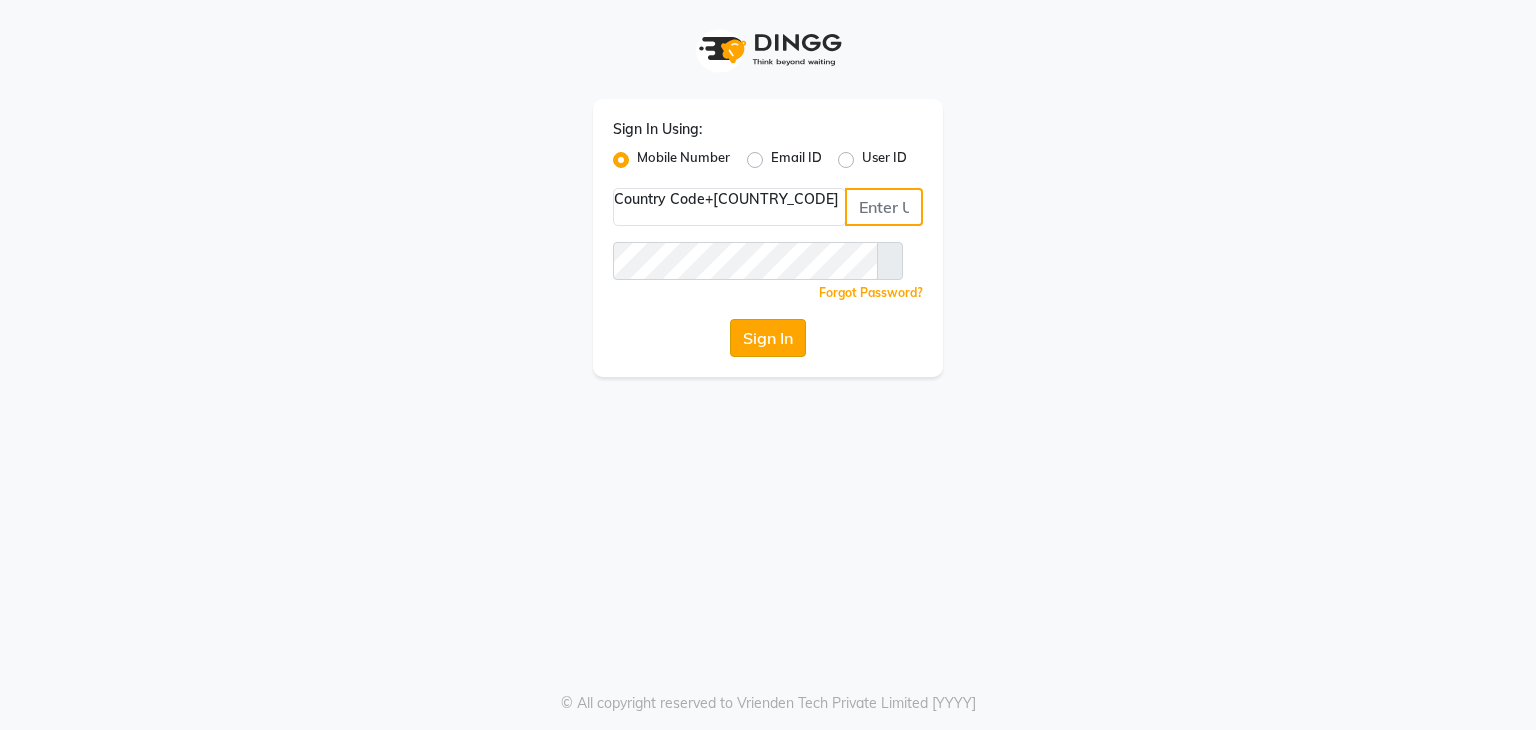 type on "[PHONE]" 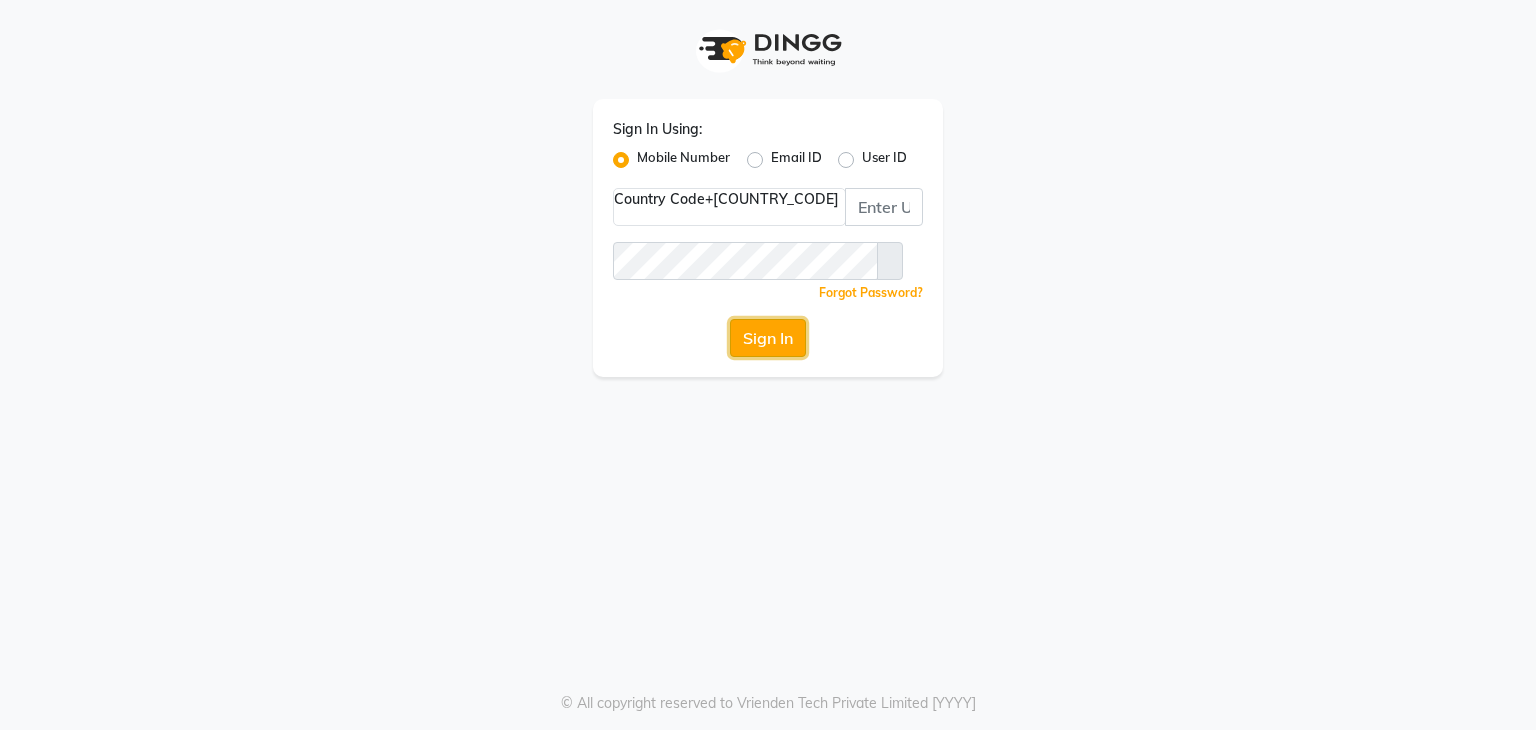 click on "Sign In" at bounding box center (768, 338) 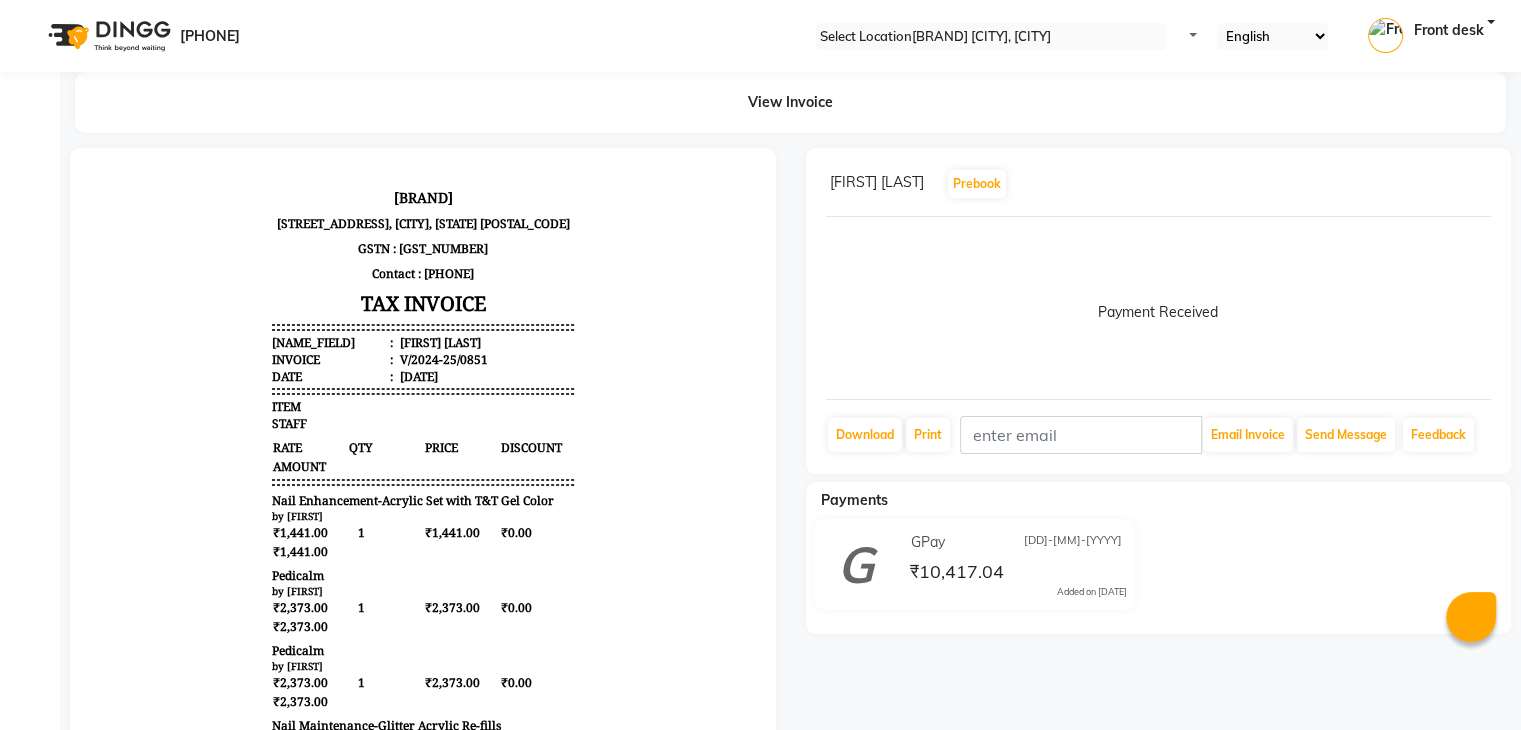 scroll, scrollTop: 0, scrollLeft: 0, axis: both 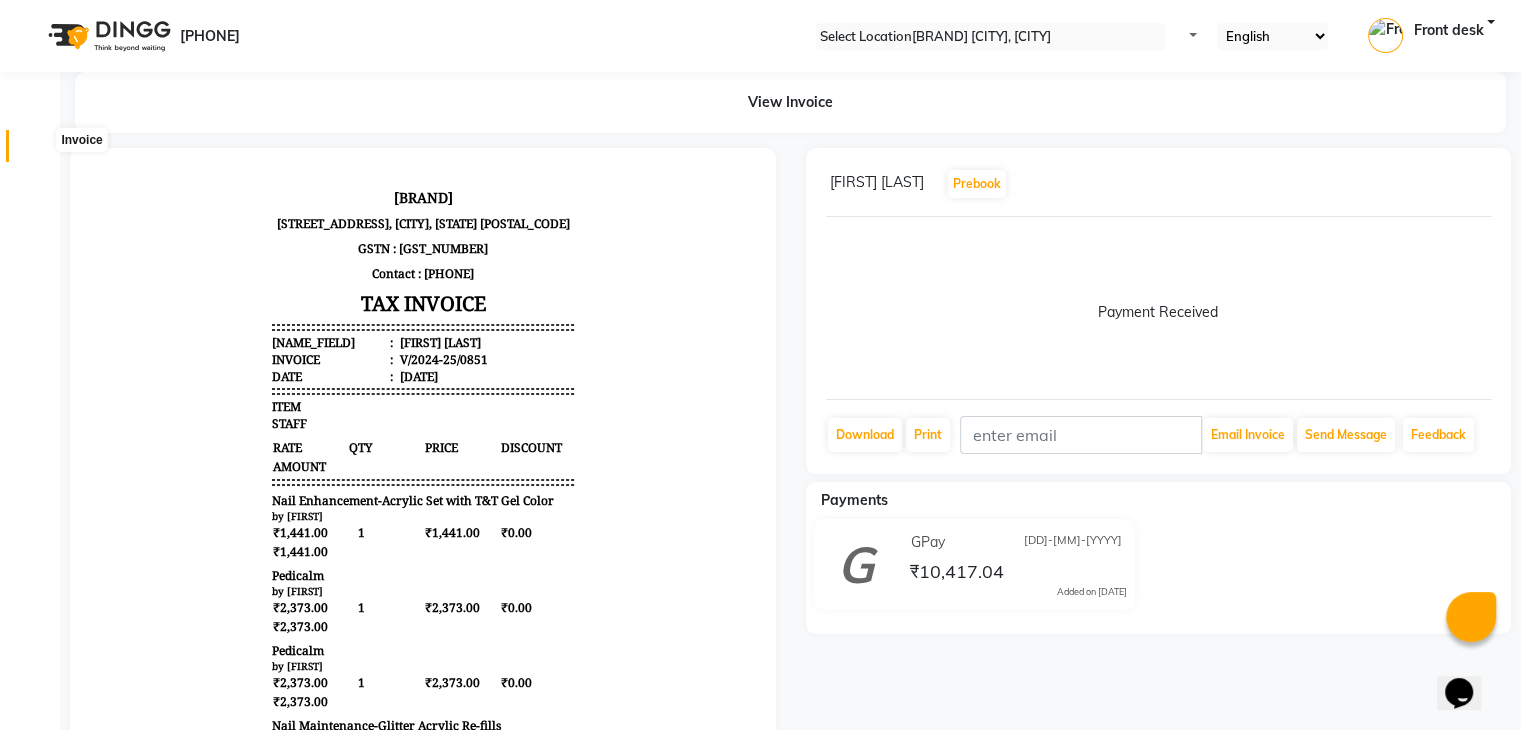 click at bounding box center (37, 151) 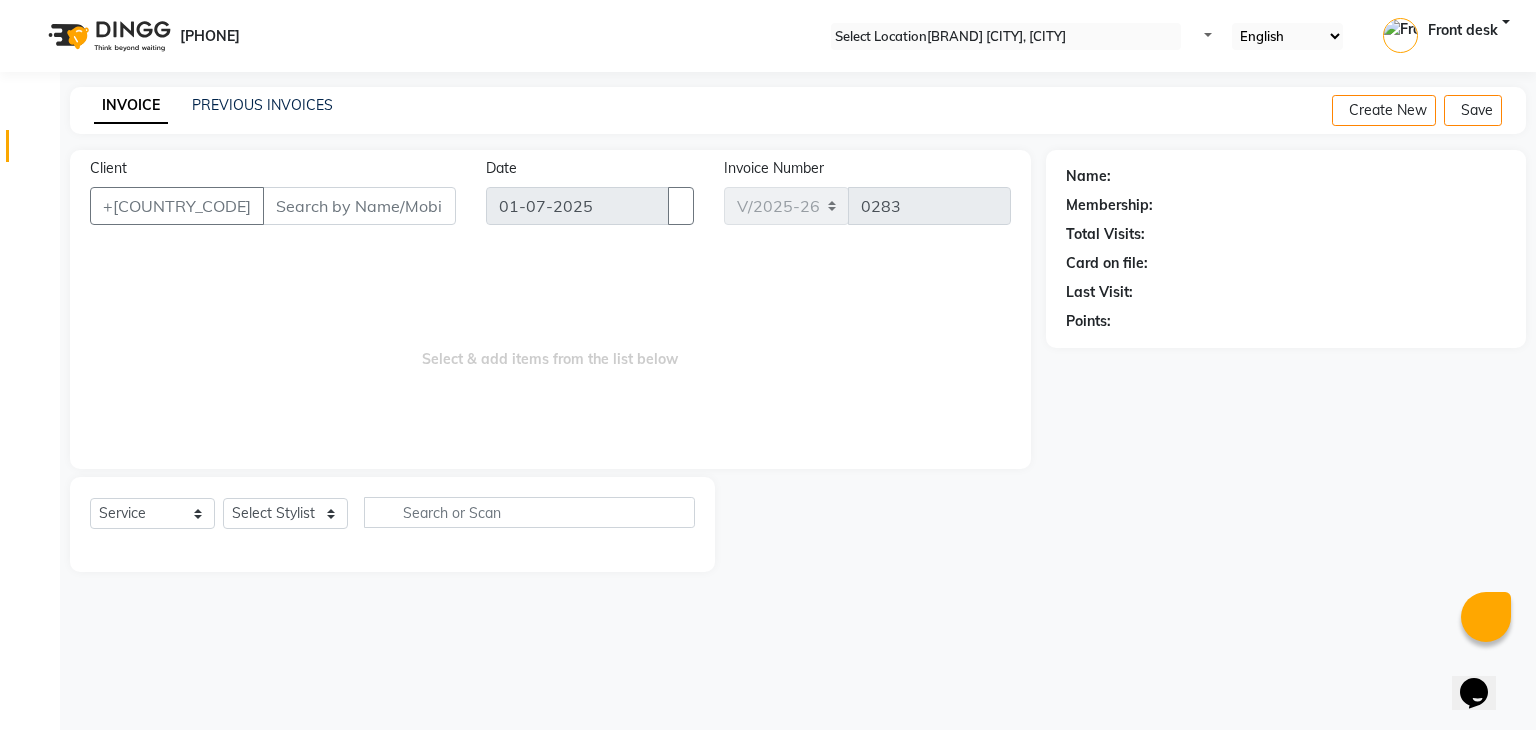 click at bounding box center [37, 151] 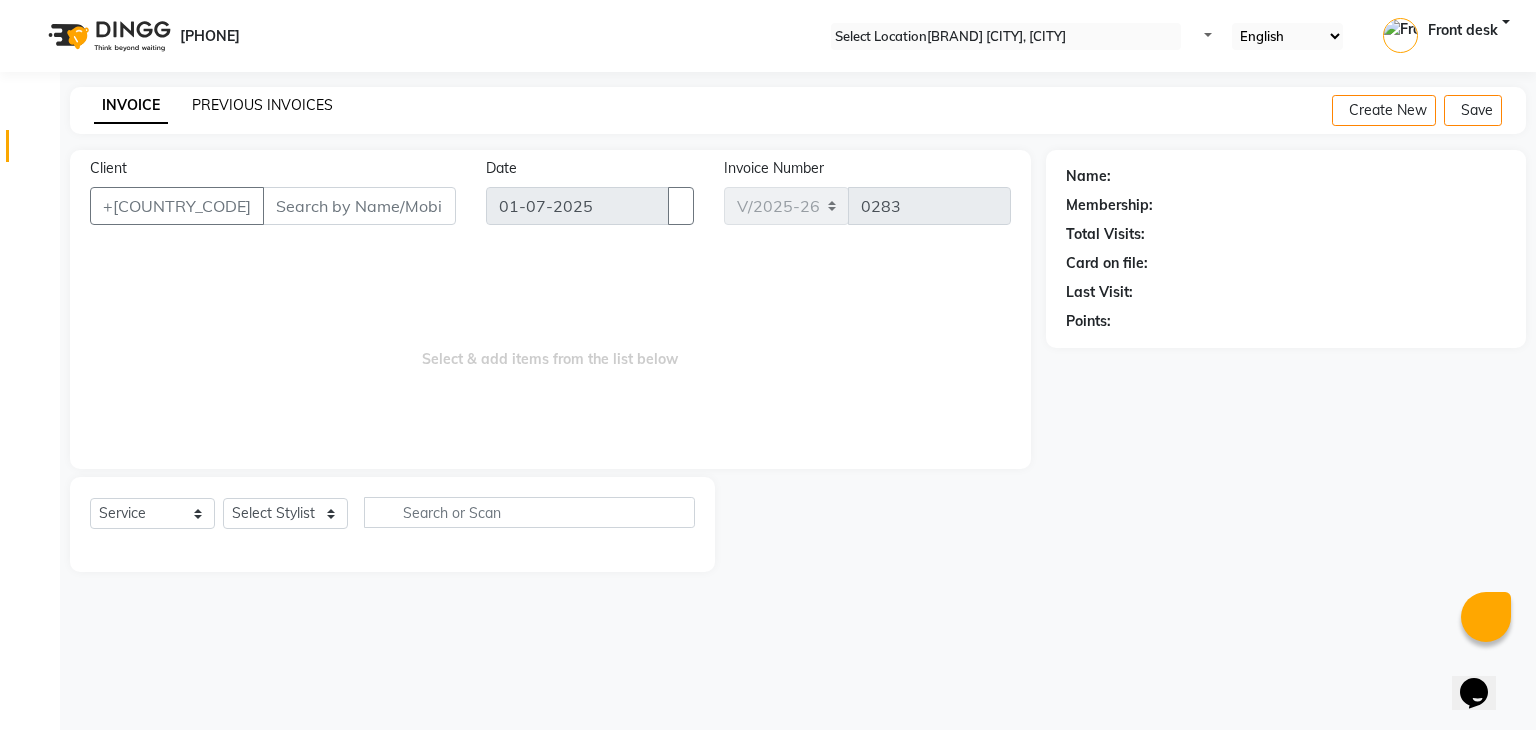 click on "PREVIOUS INVOICES" at bounding box center (262, 105) 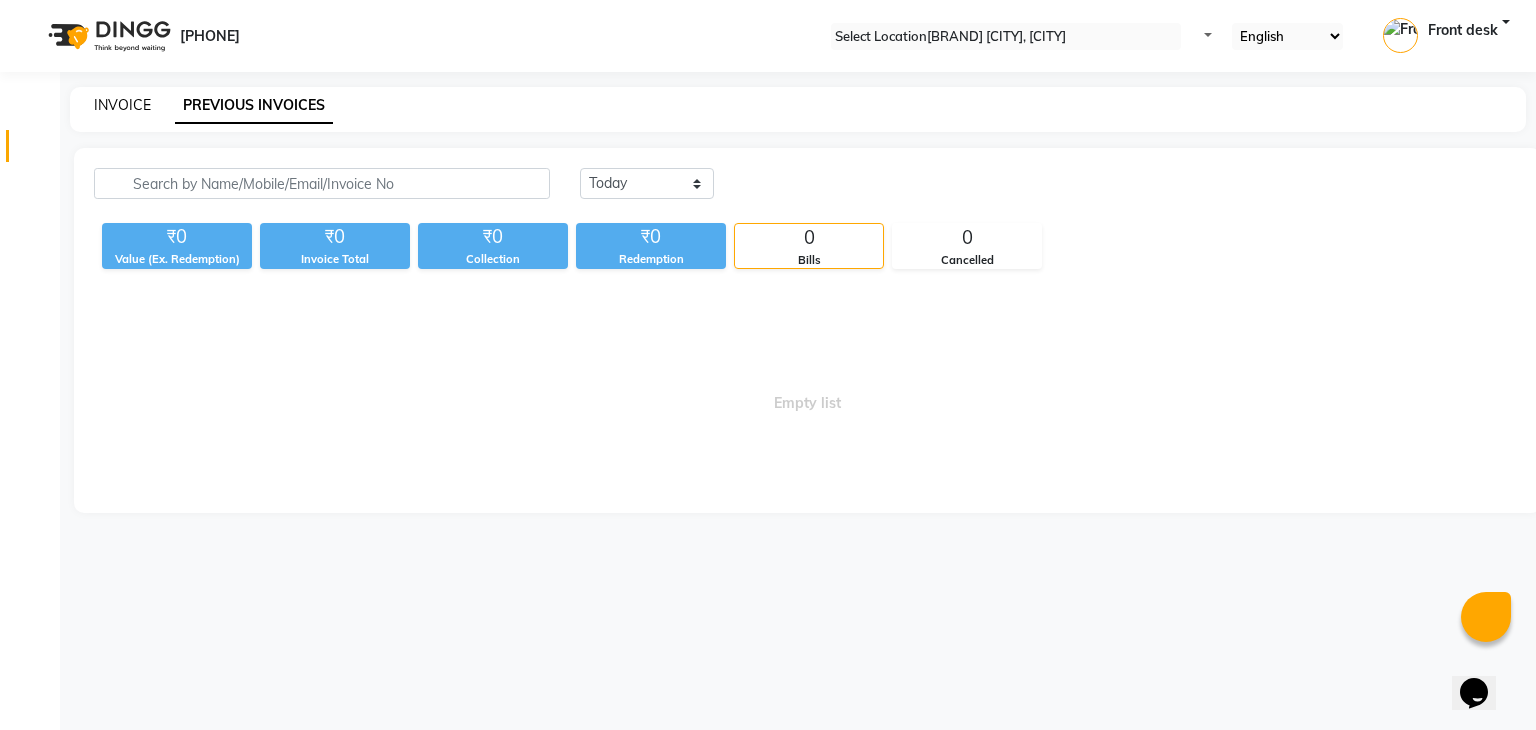 click on "INVOICE" at bounding box center [122, 105] 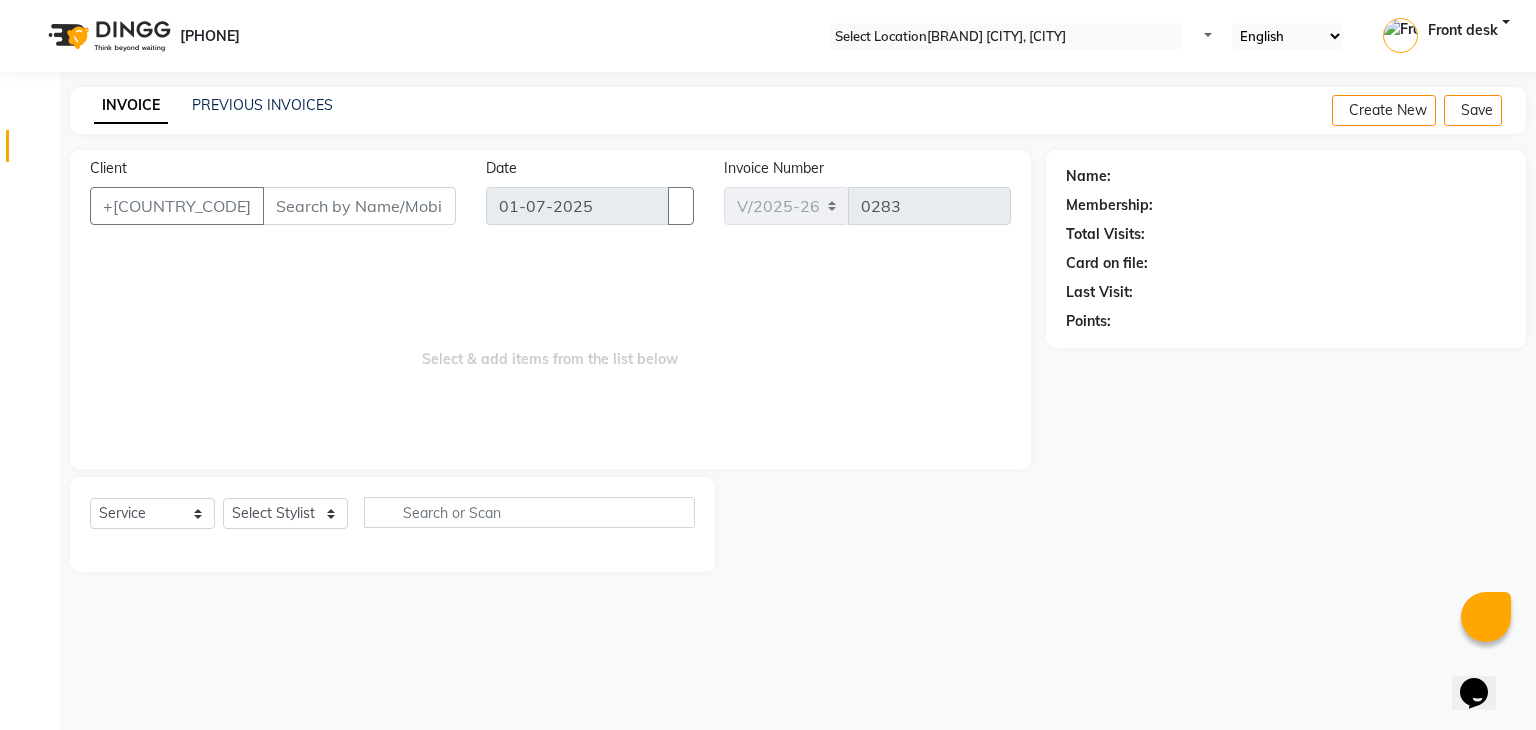 click on "Select & add items from the list below" at bounding box center [550, 349] 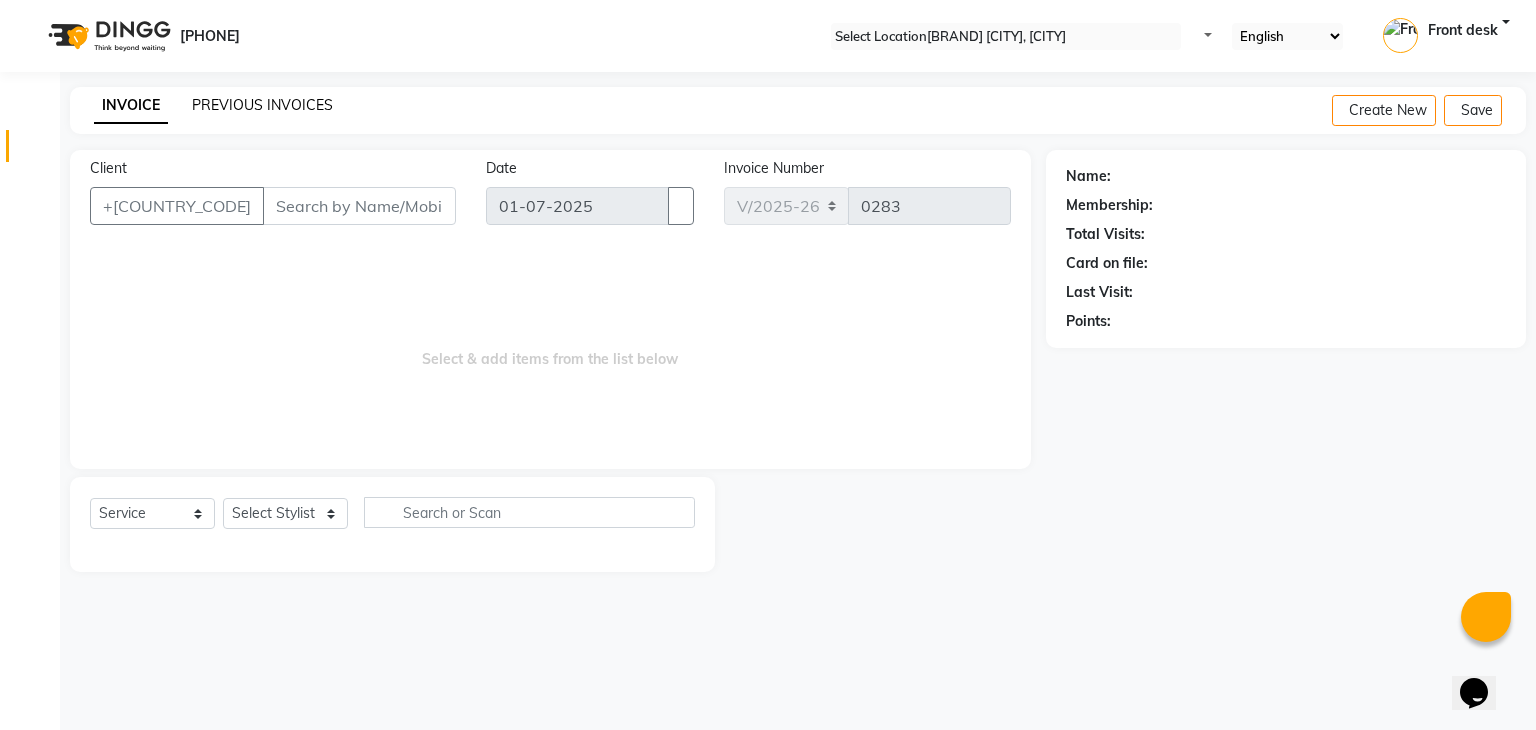 click on "PREVIOUS INVOICES" at bounding box center [262, 105] 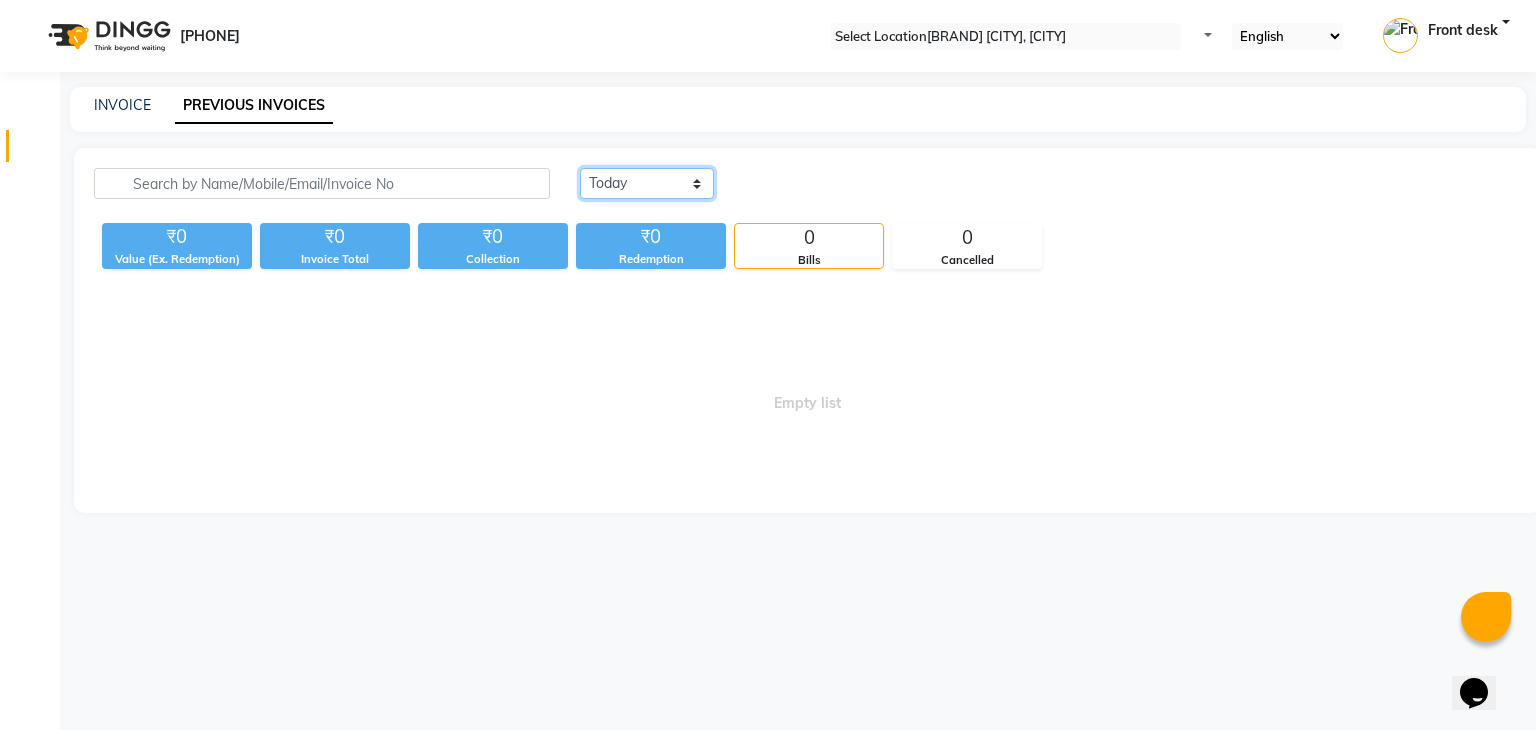 click on "Today Yesterday Custom Range" at bounding box center [647, 183] 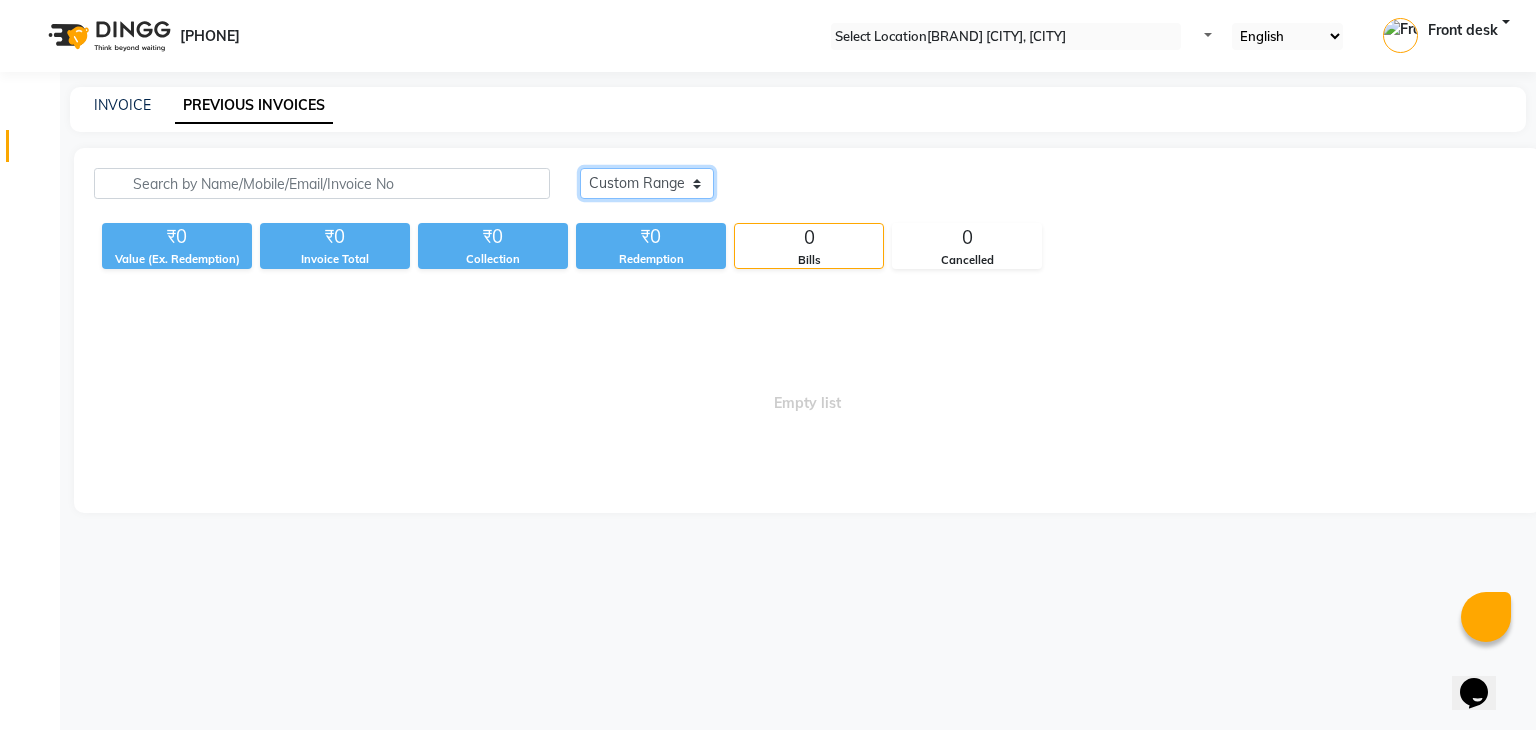 click on "Today Yesterday Custom Range" at bounding box center (647, 183) 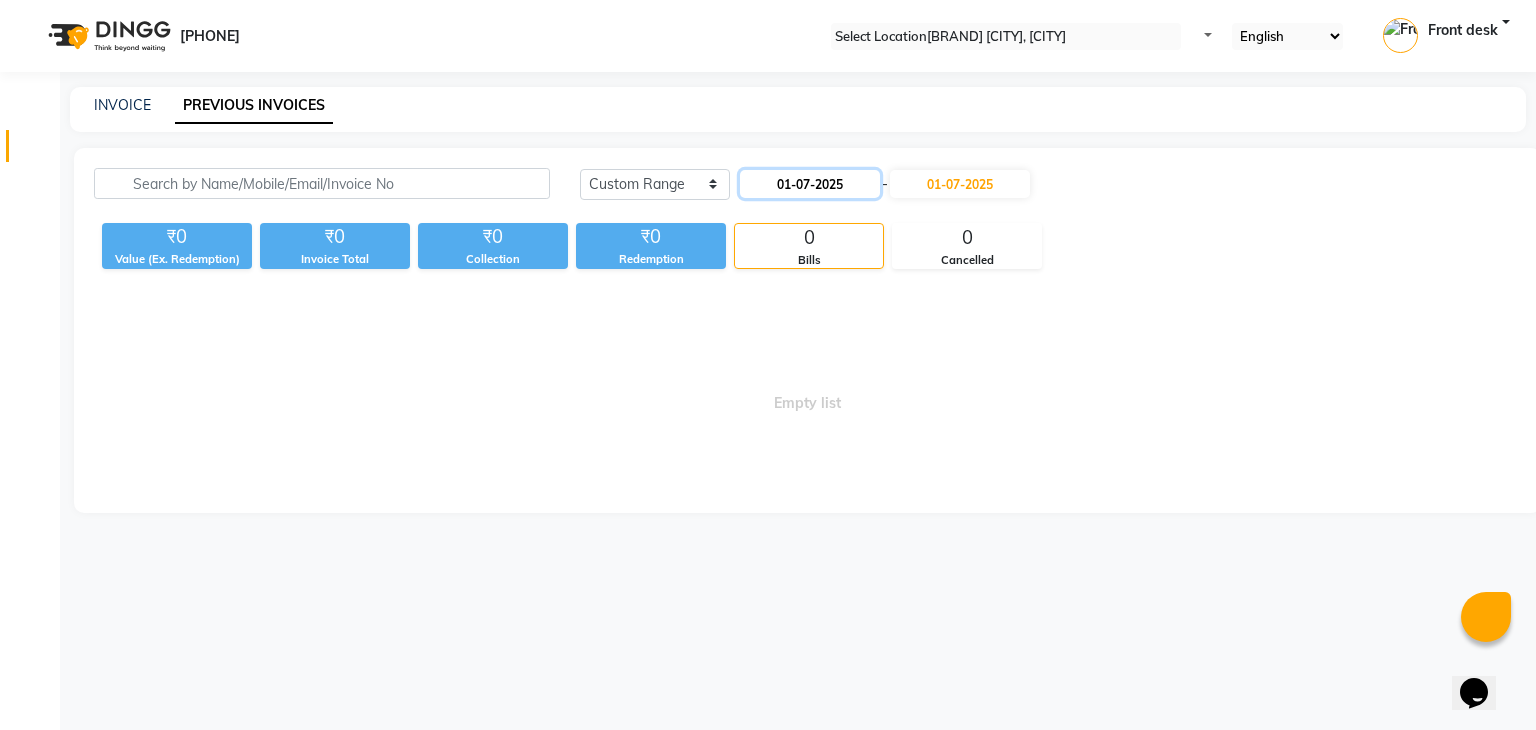 click on "01-07-2025" at bounding box center (810, 184) 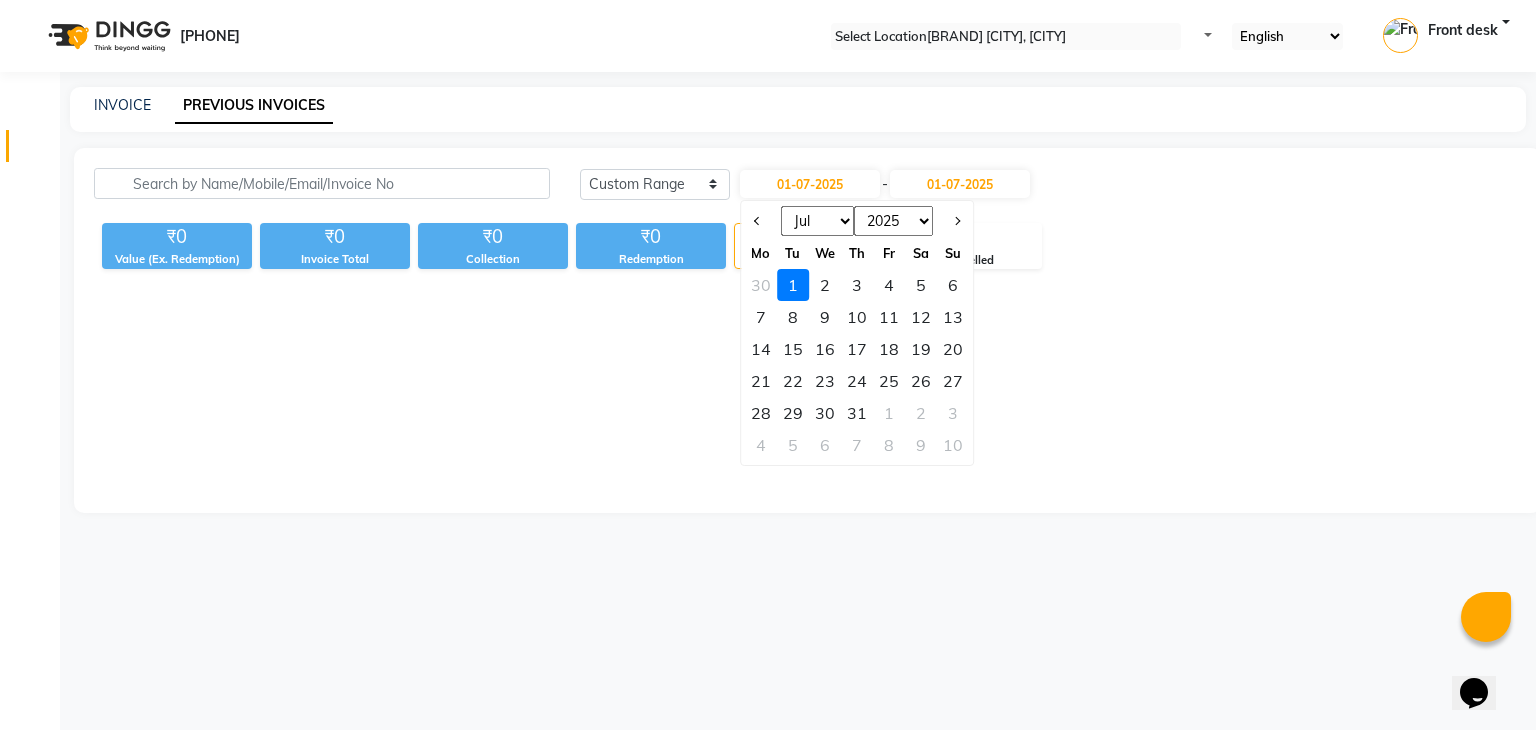 click on "Jan Feb Mar Apr May Jun Jul Aug Sep Oct Nov Dec" at bounding box center (818, 221) 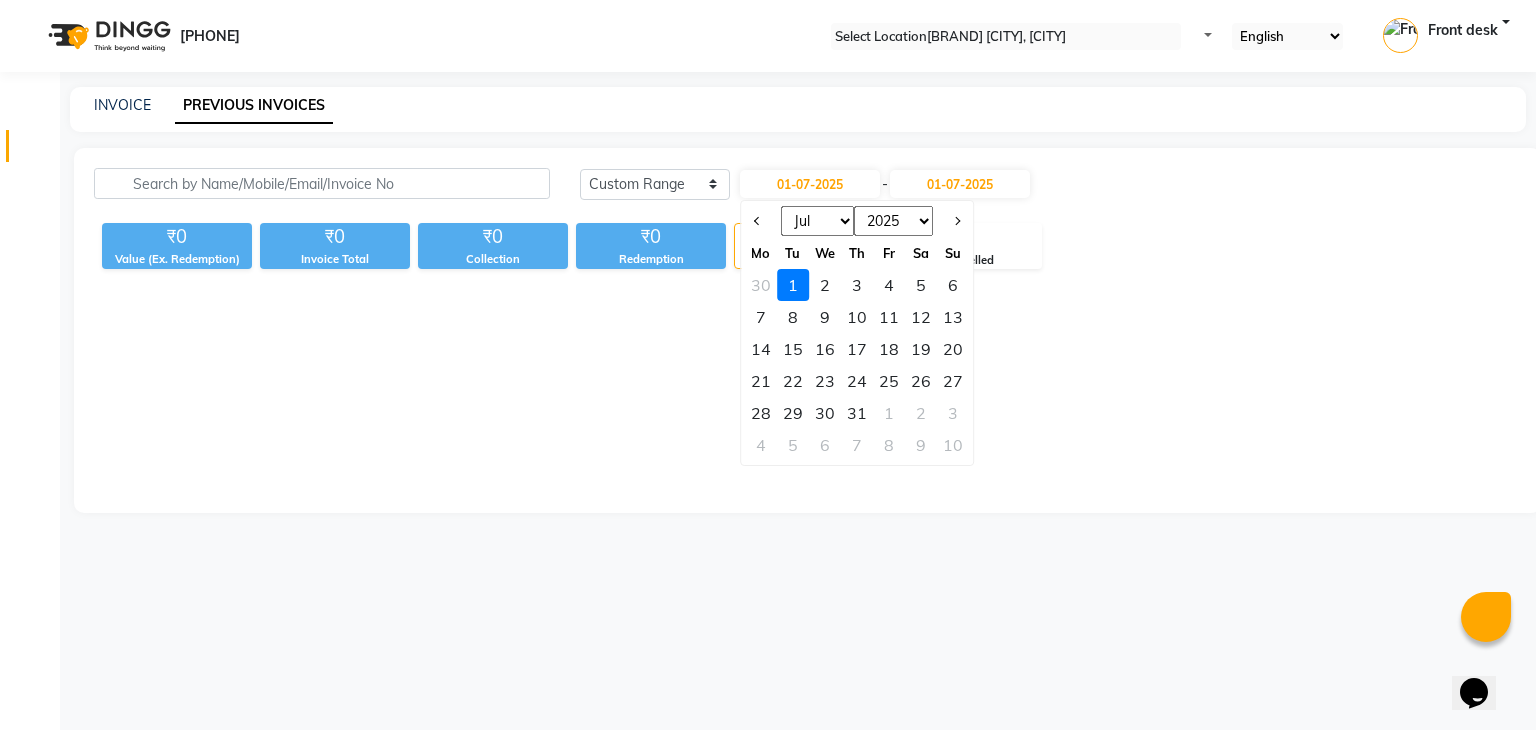 select on "6" 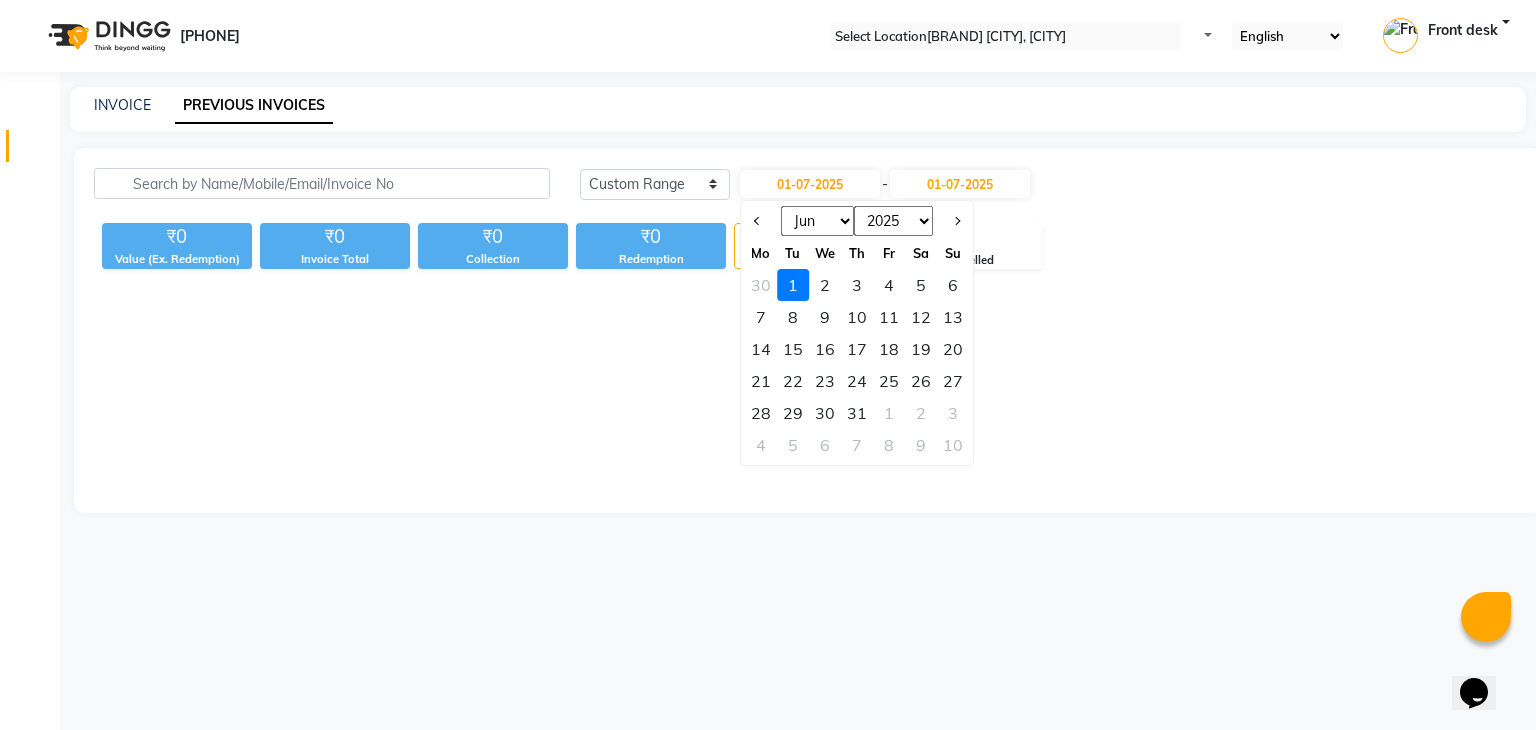 click on "Jan Feb Mar Apr May Jun Jul Aug Sep Oct Nov Dec" at bounding box center [818, 221] 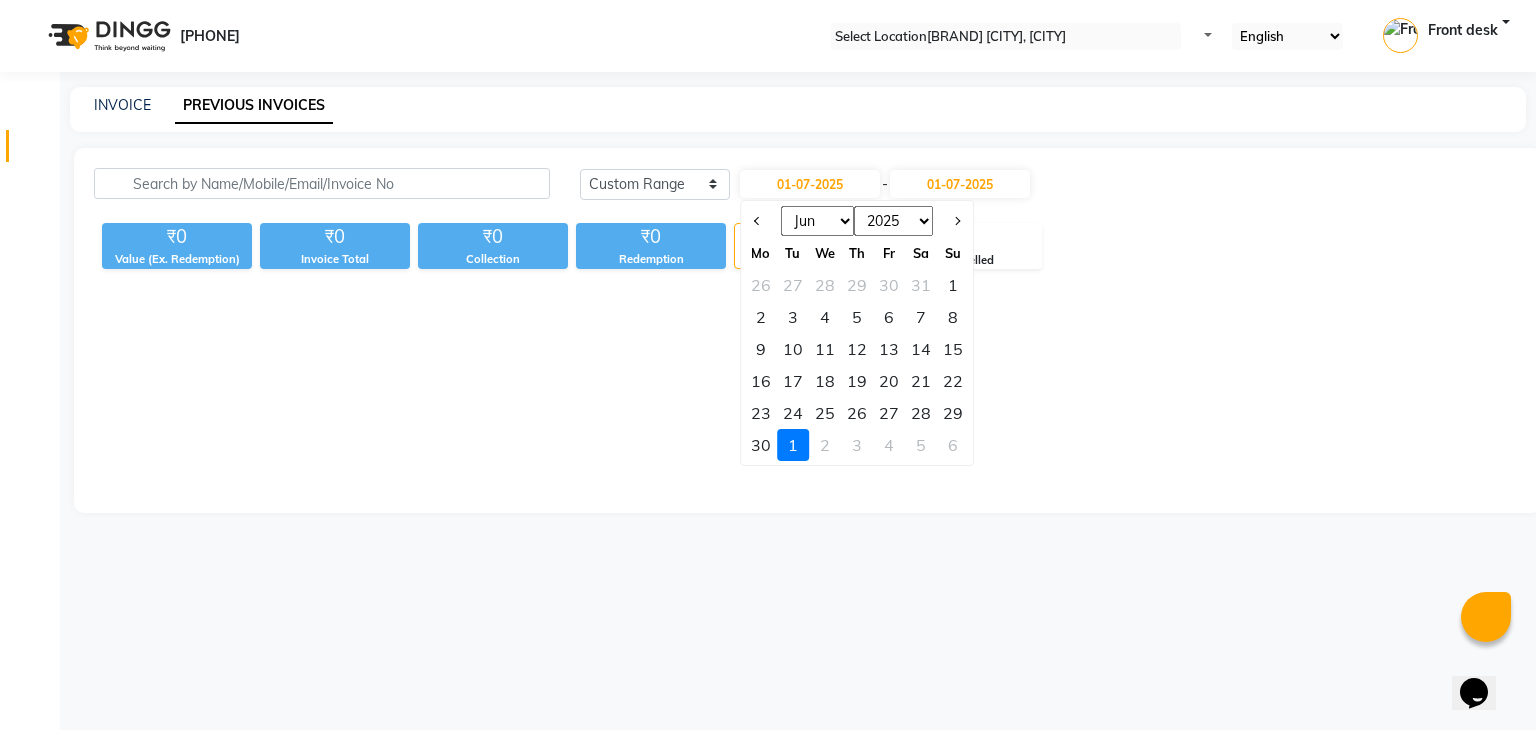 click on "27" at bounding box center (889, 413) 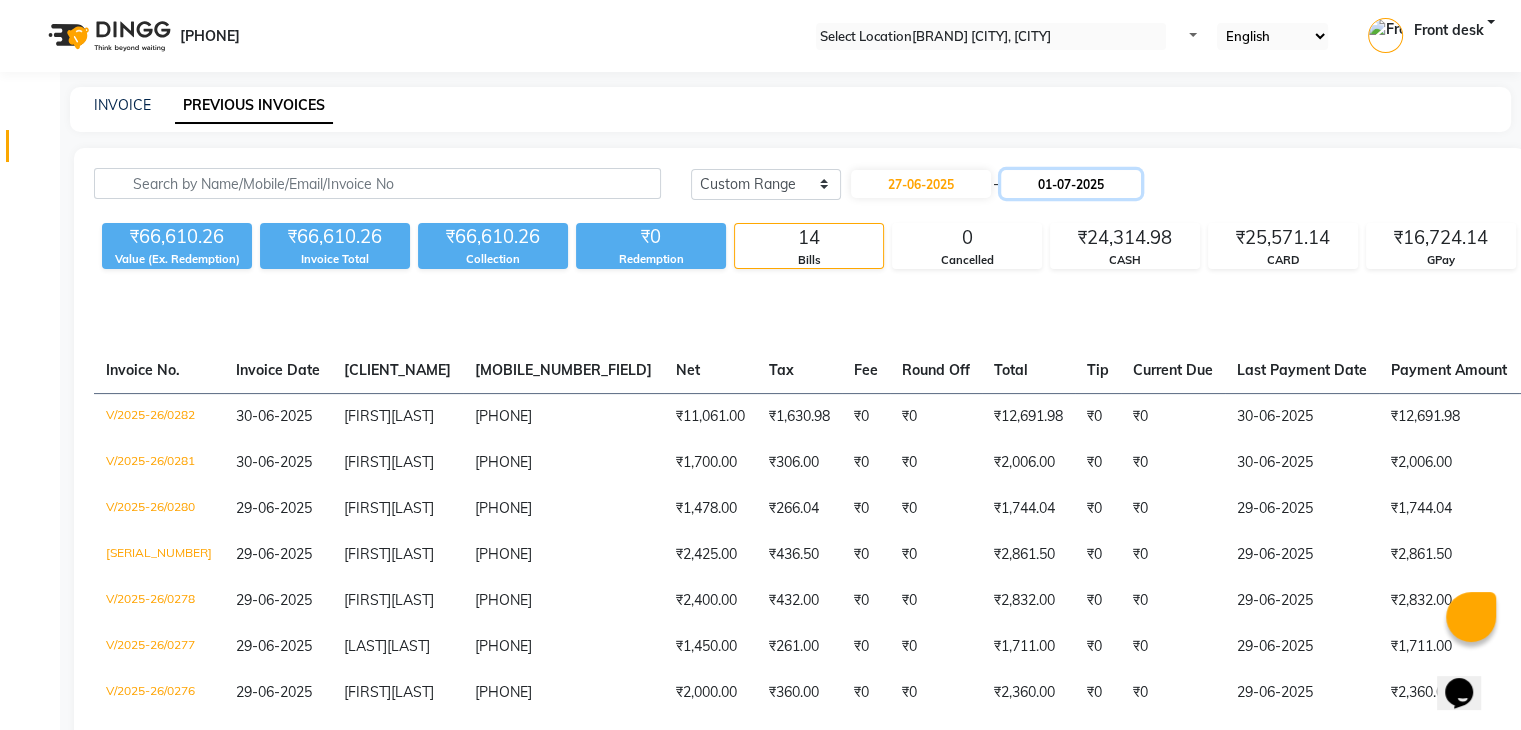 click on "01-07-2025" at bounding box center [1071, 184] 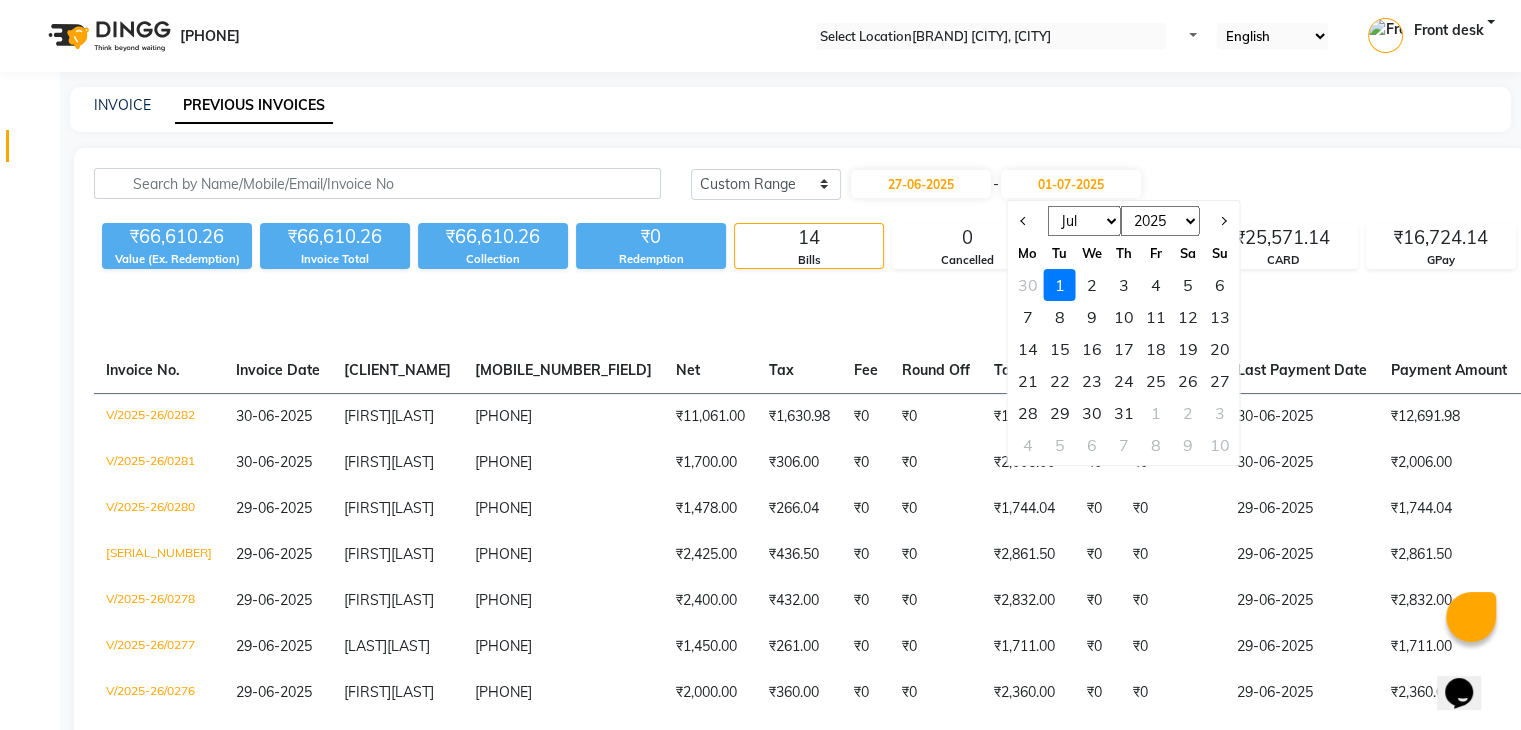 click on "Jun Jul Aug Sep Oct Nov Dec" at bounding box center [1083, 221] 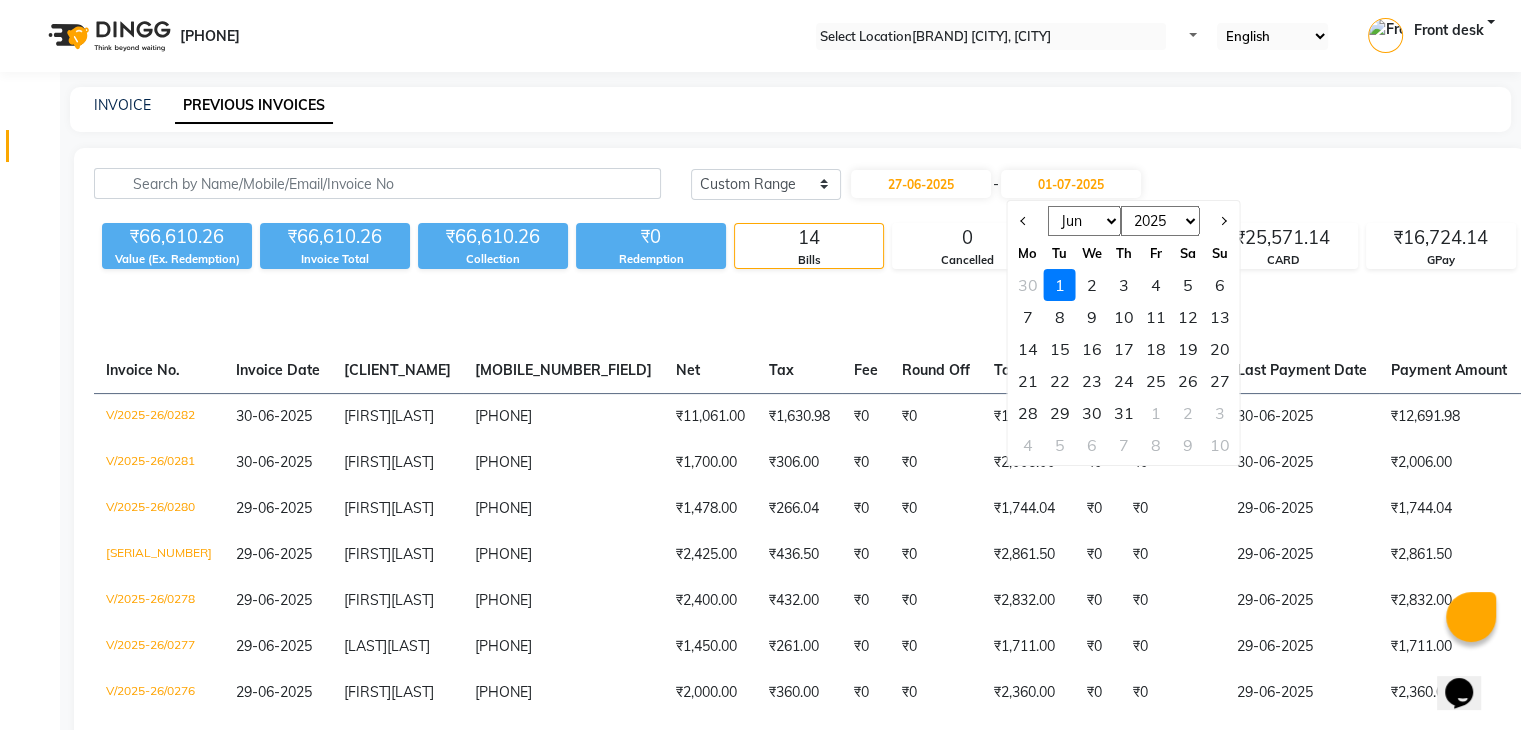 click on "Jun Jul Aug Sep Oct Nov Dec" at bounding box center [1083, 221] 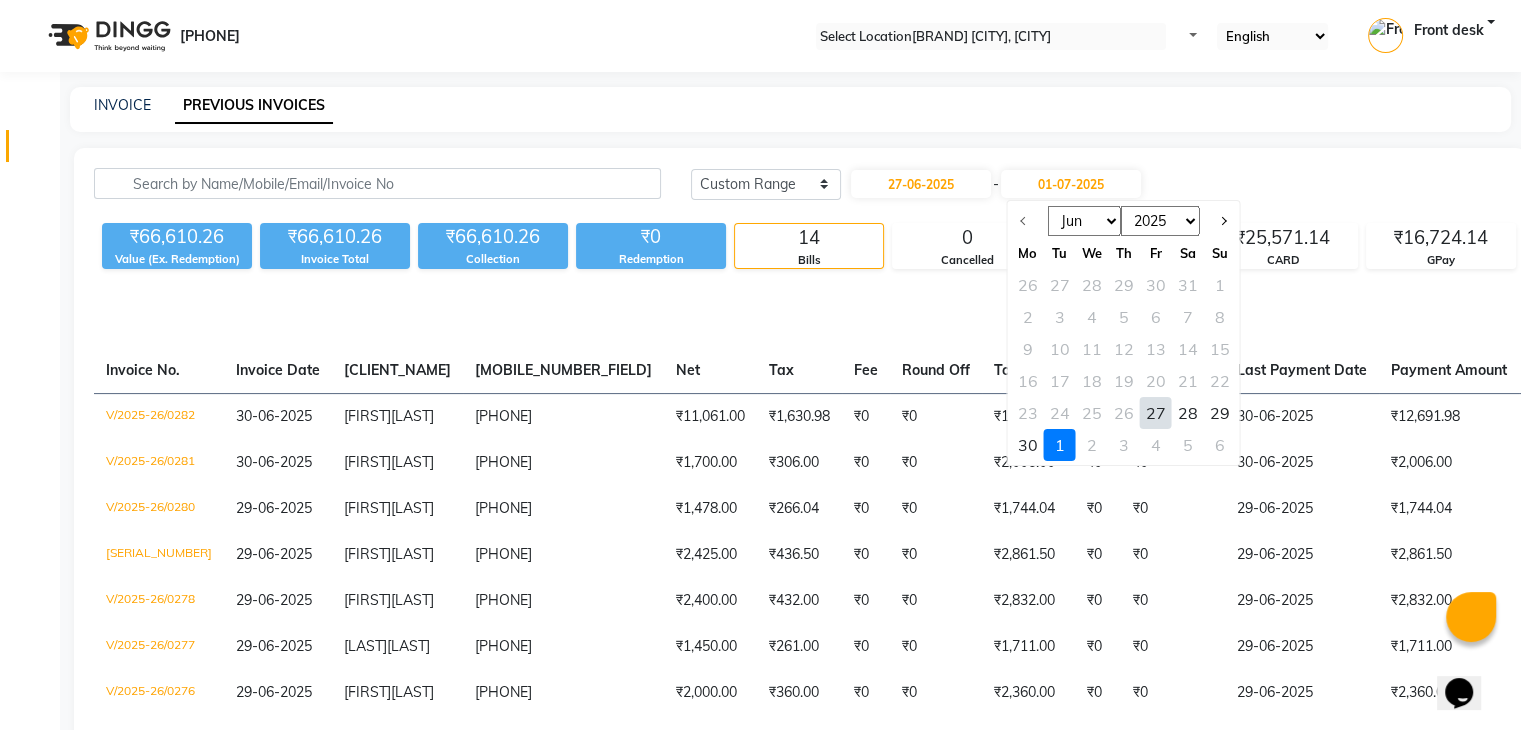click on "27" at bounding box center [1155, 413] 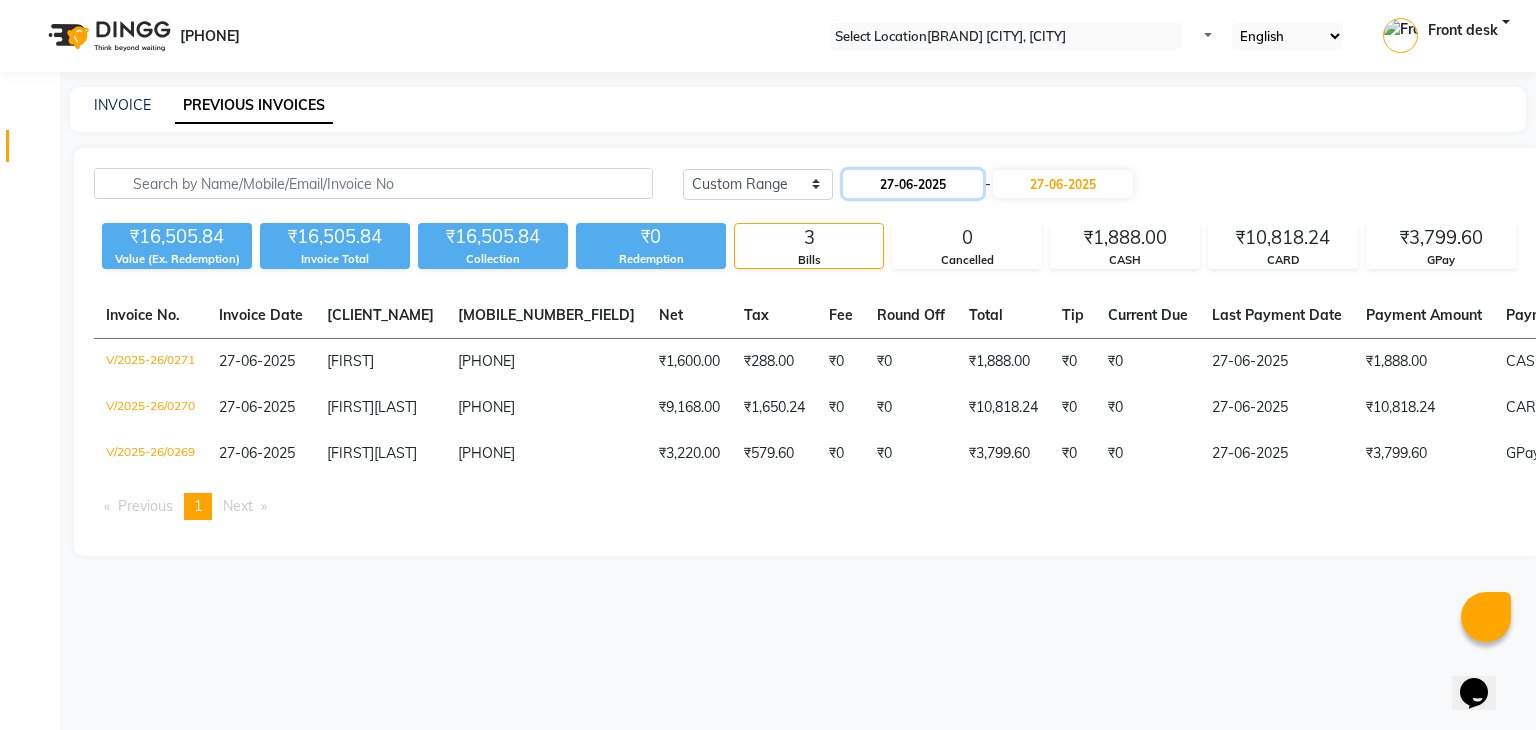 click on "27-06-2025" at bounding box center [913, 184] 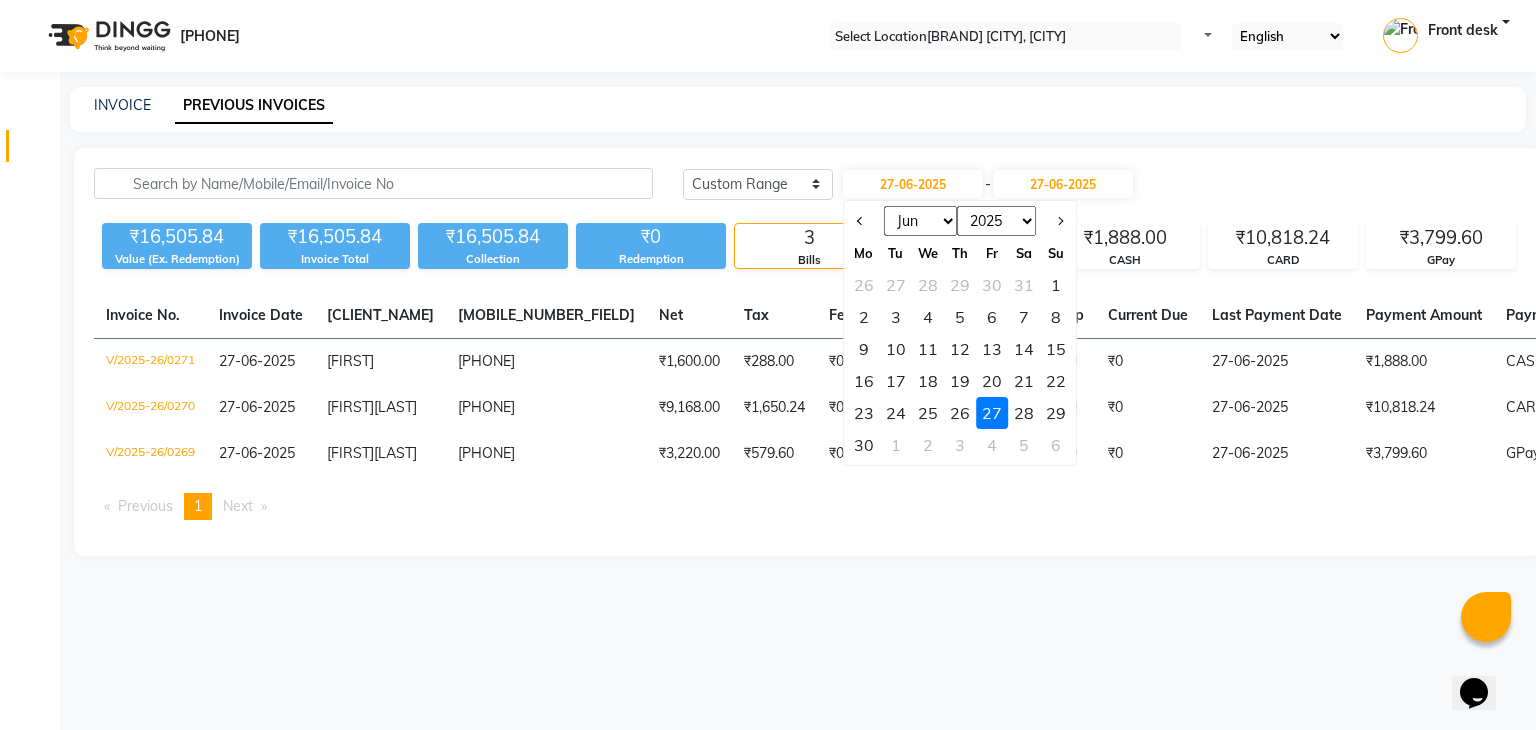 click on "28" at bounding box center [1024, 413] 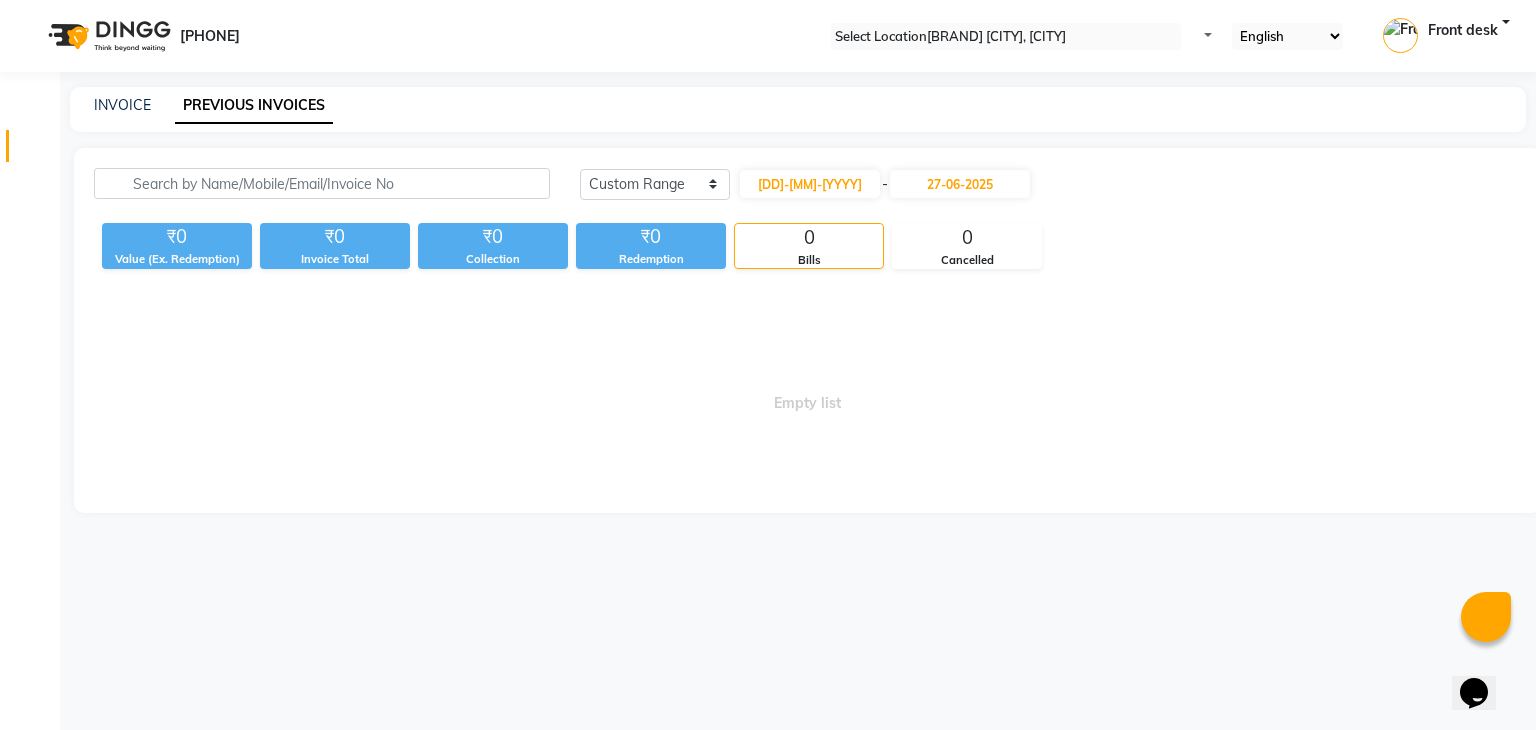 click on "28-06-2025 - 27-06-2025" at bounding box center (885, 184) 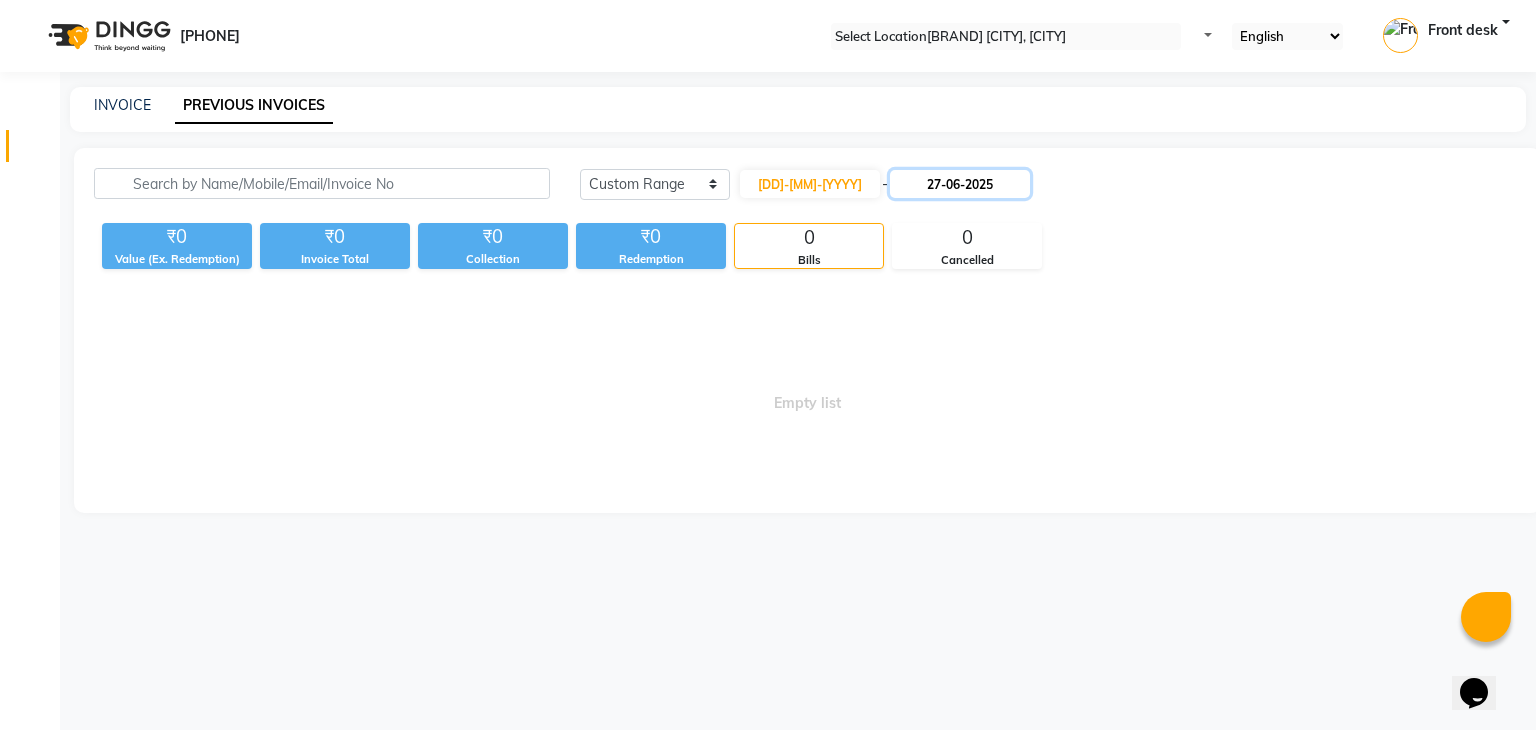 click on "27-06-2025" at bounding box center (960, 184) 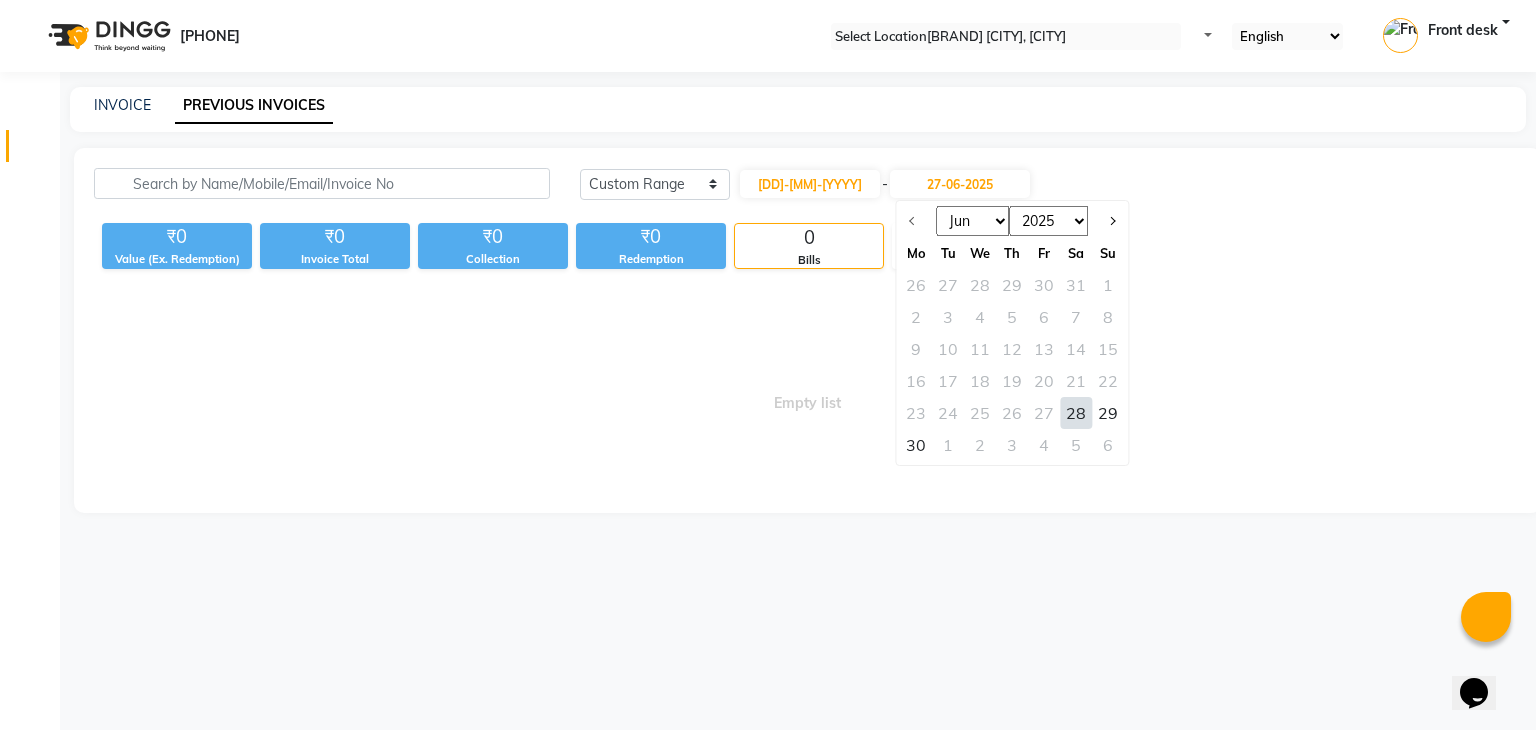 click on "28" at bounding box center [1076, 413] 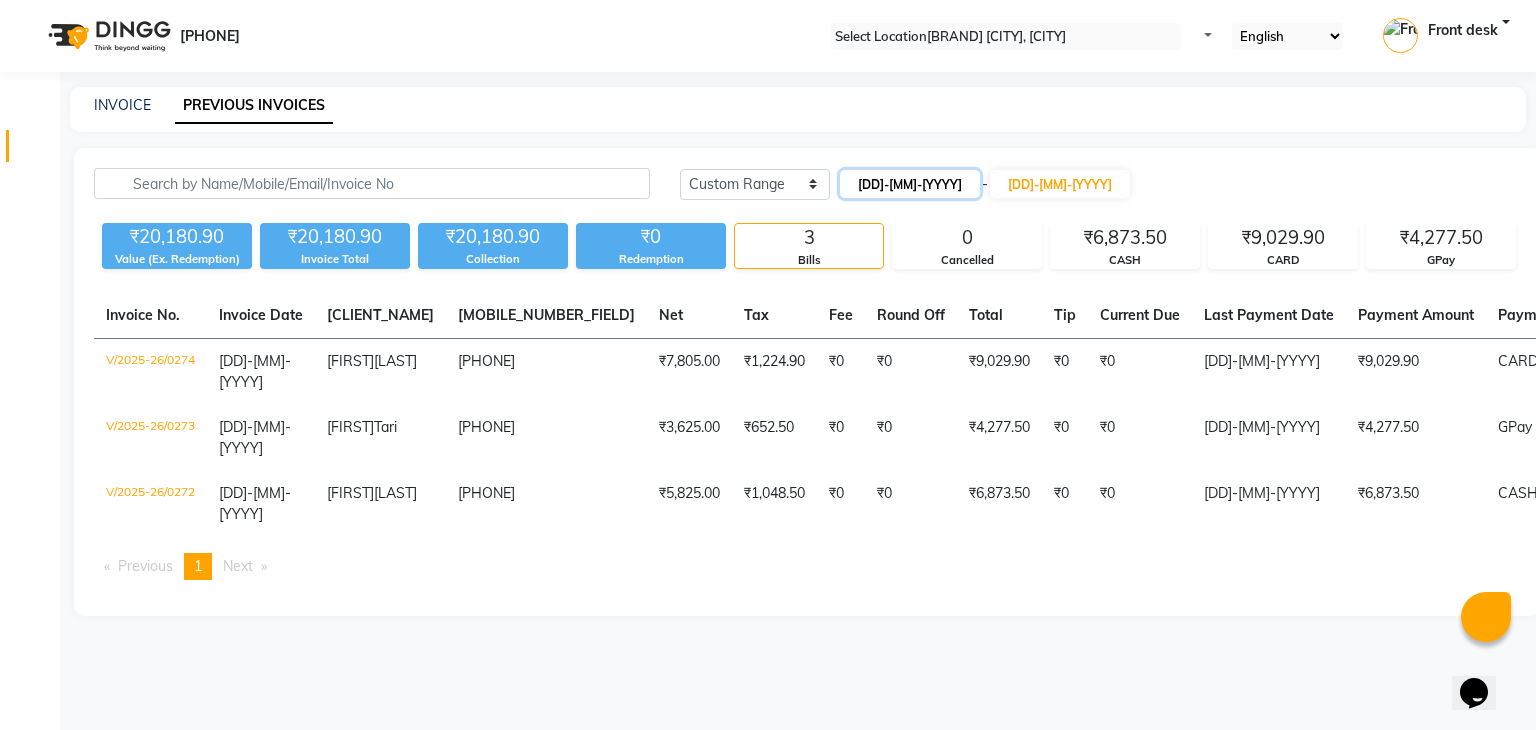 click on "[DD]-[MM]-[YYYY]" at bounding box center [910, 184] 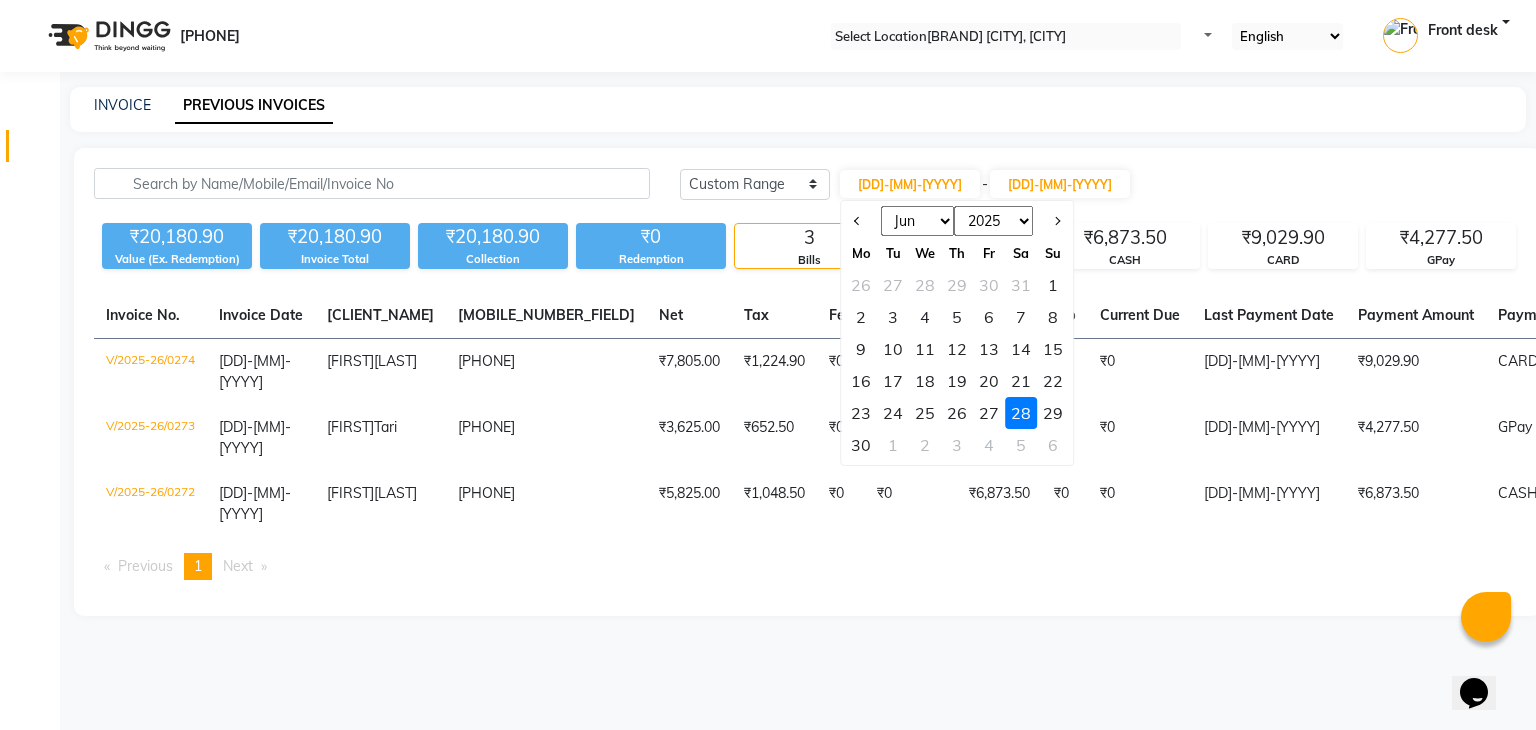 click on "29" at bounding box center [1053, 413] 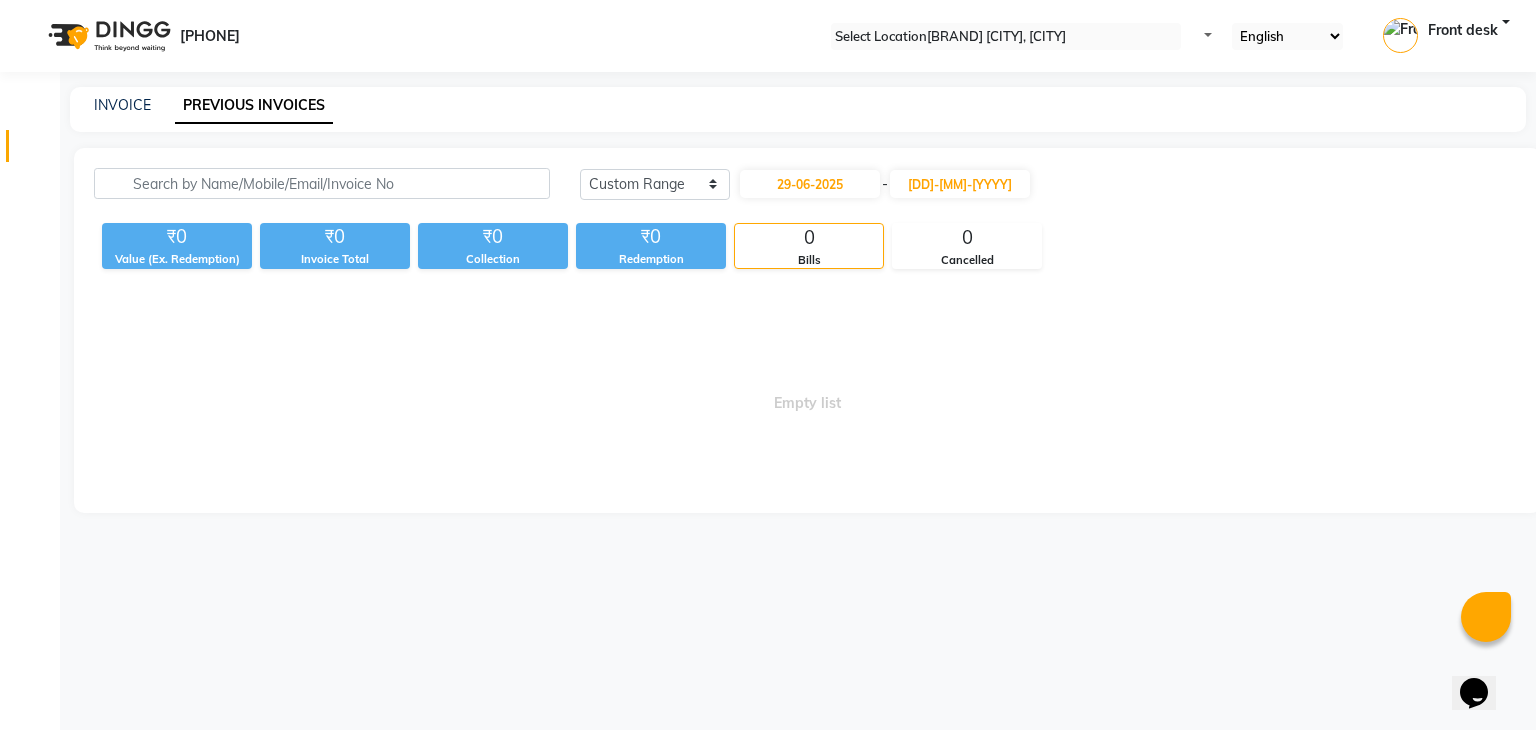 click on "29-06-2025 - 28-06-2025" at bounding box center (885, 184) 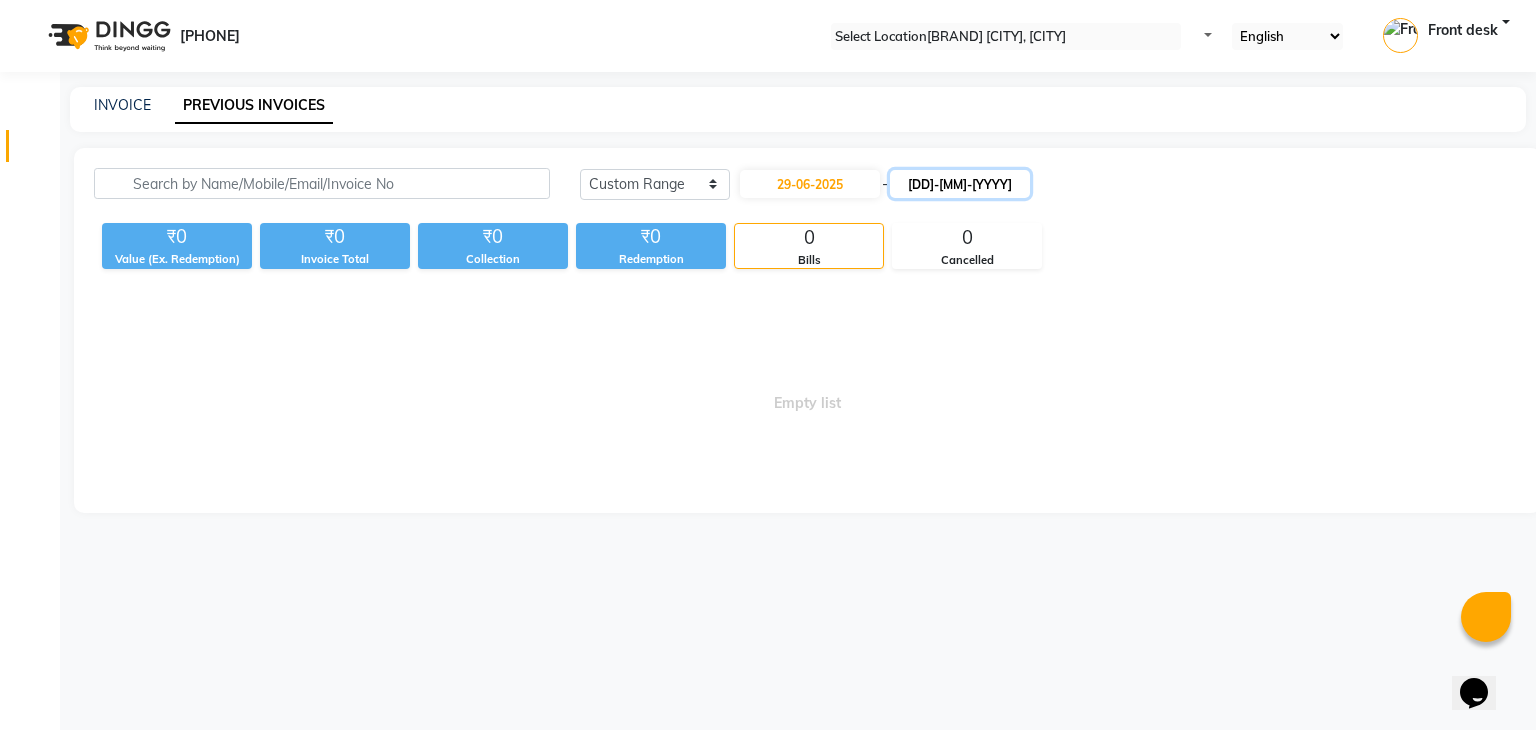 click on "[DD]-[MM]-[YYYY]" at bounding box center (960, 184) 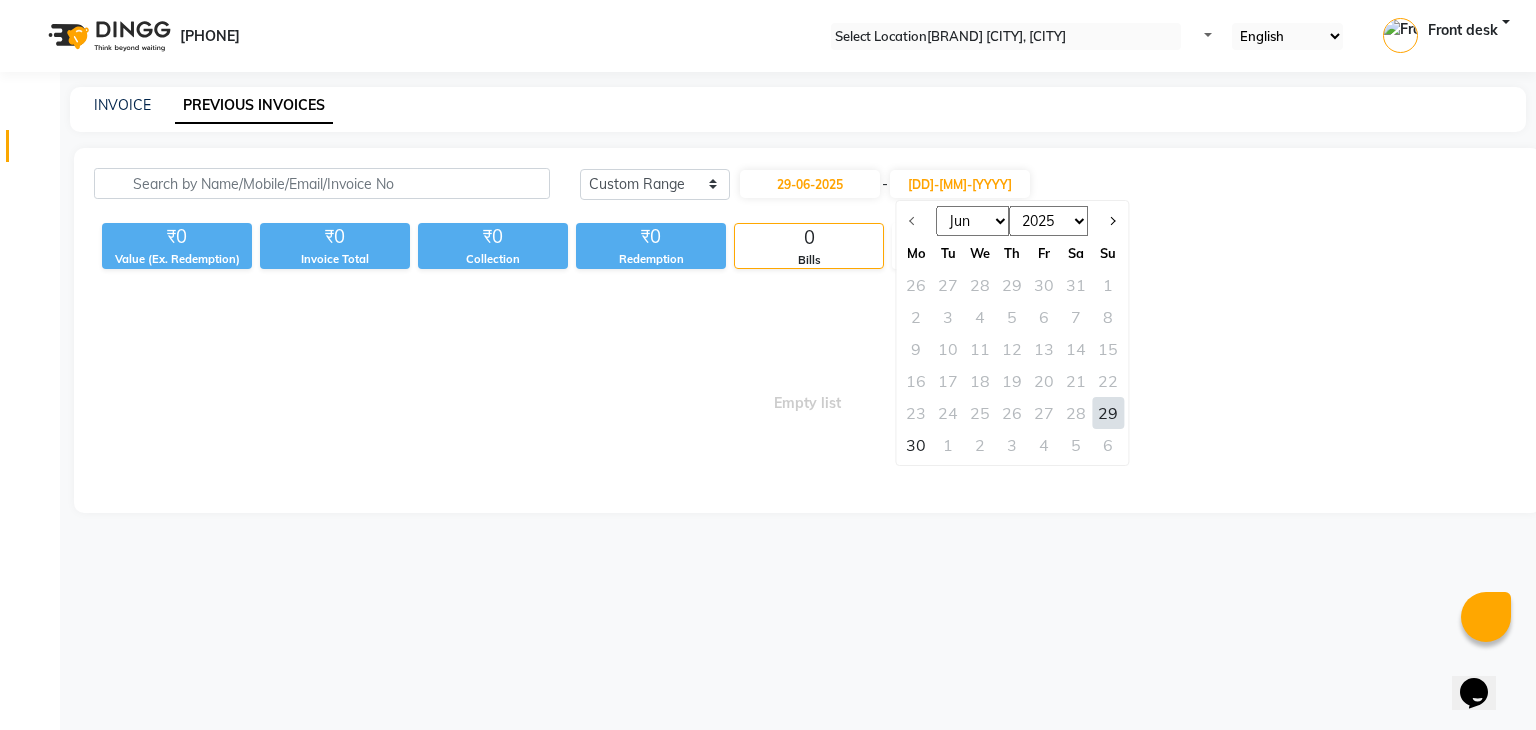 click on "29" at bounding box center [1108, 413] 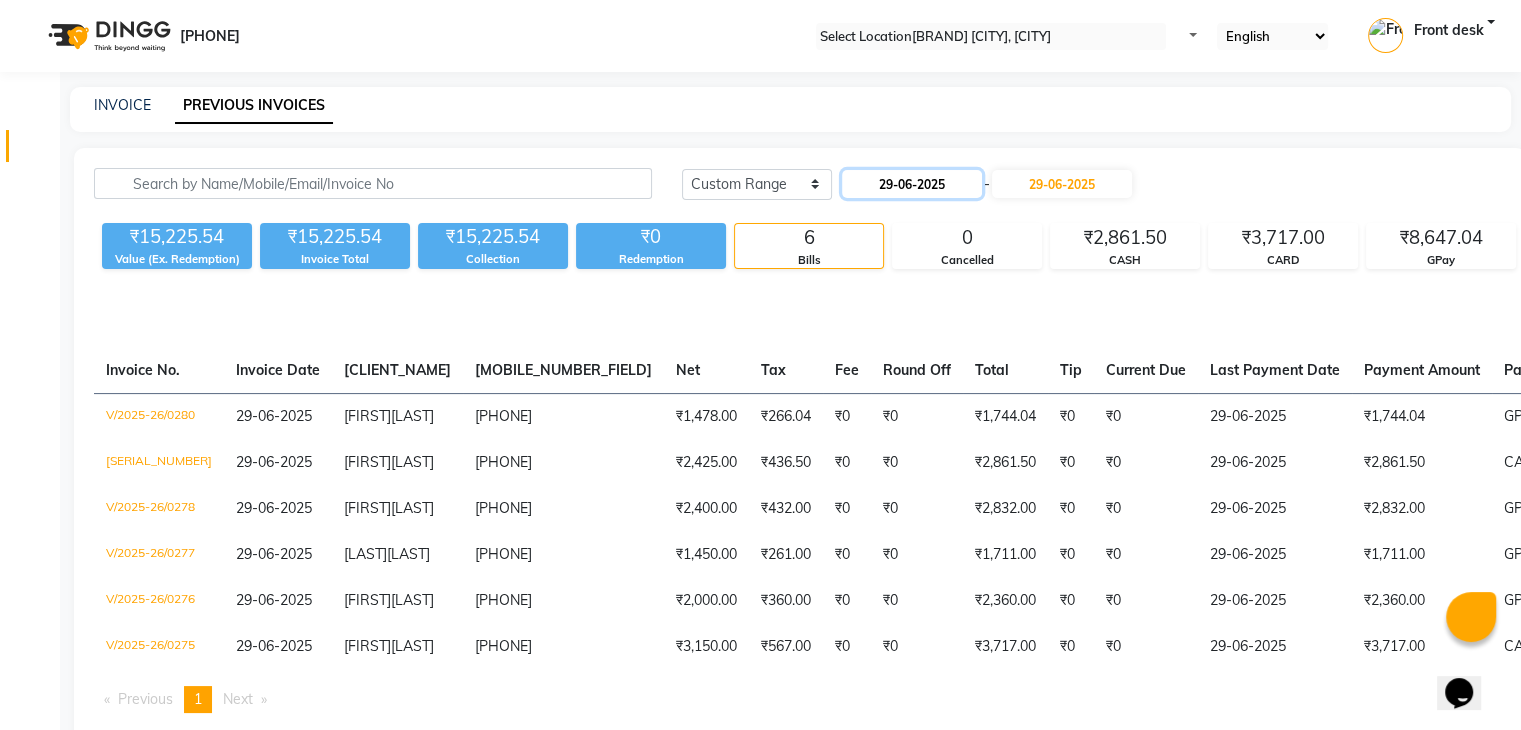 click on "29-06-2025" at bounding box center [912, 184] 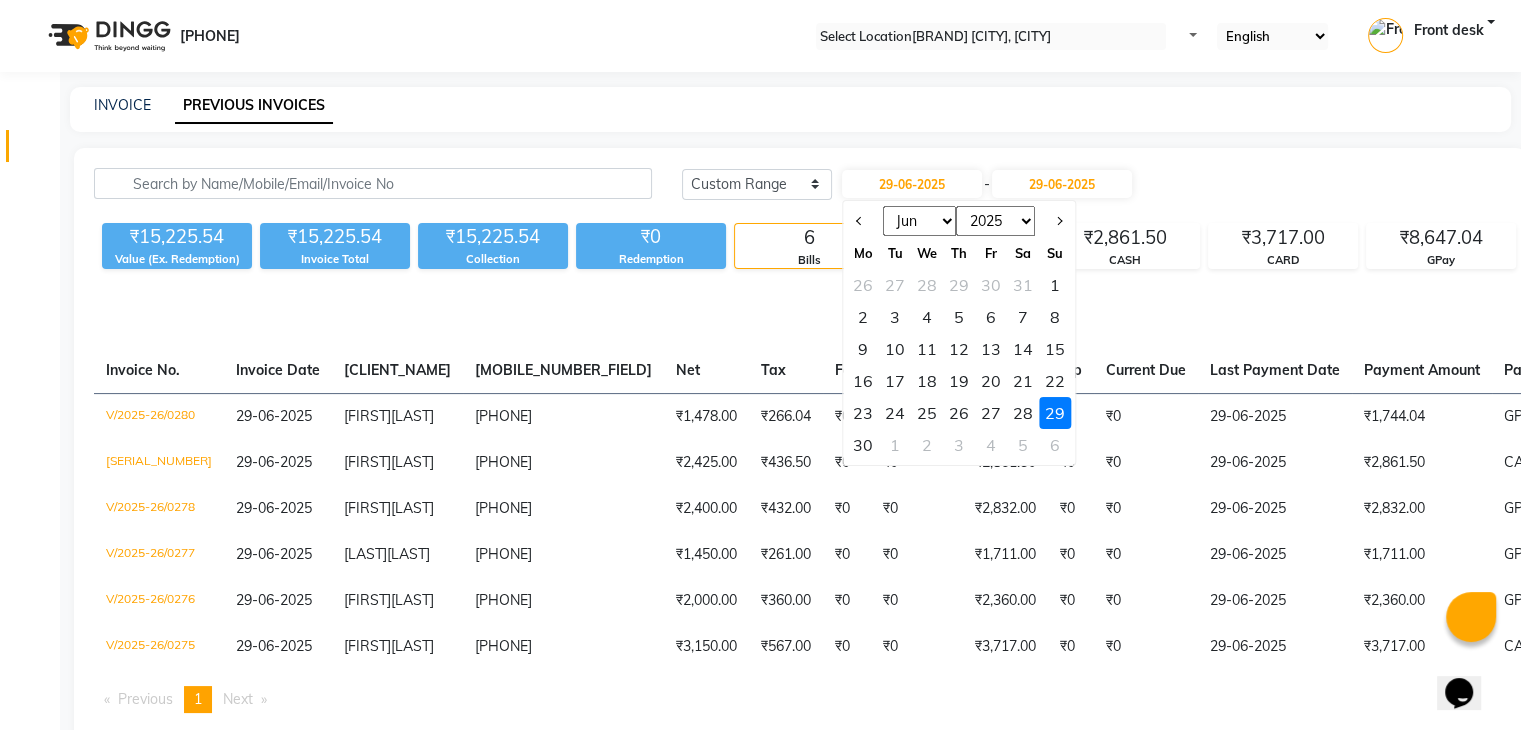 click on "30" at bounding box center [863, 445] 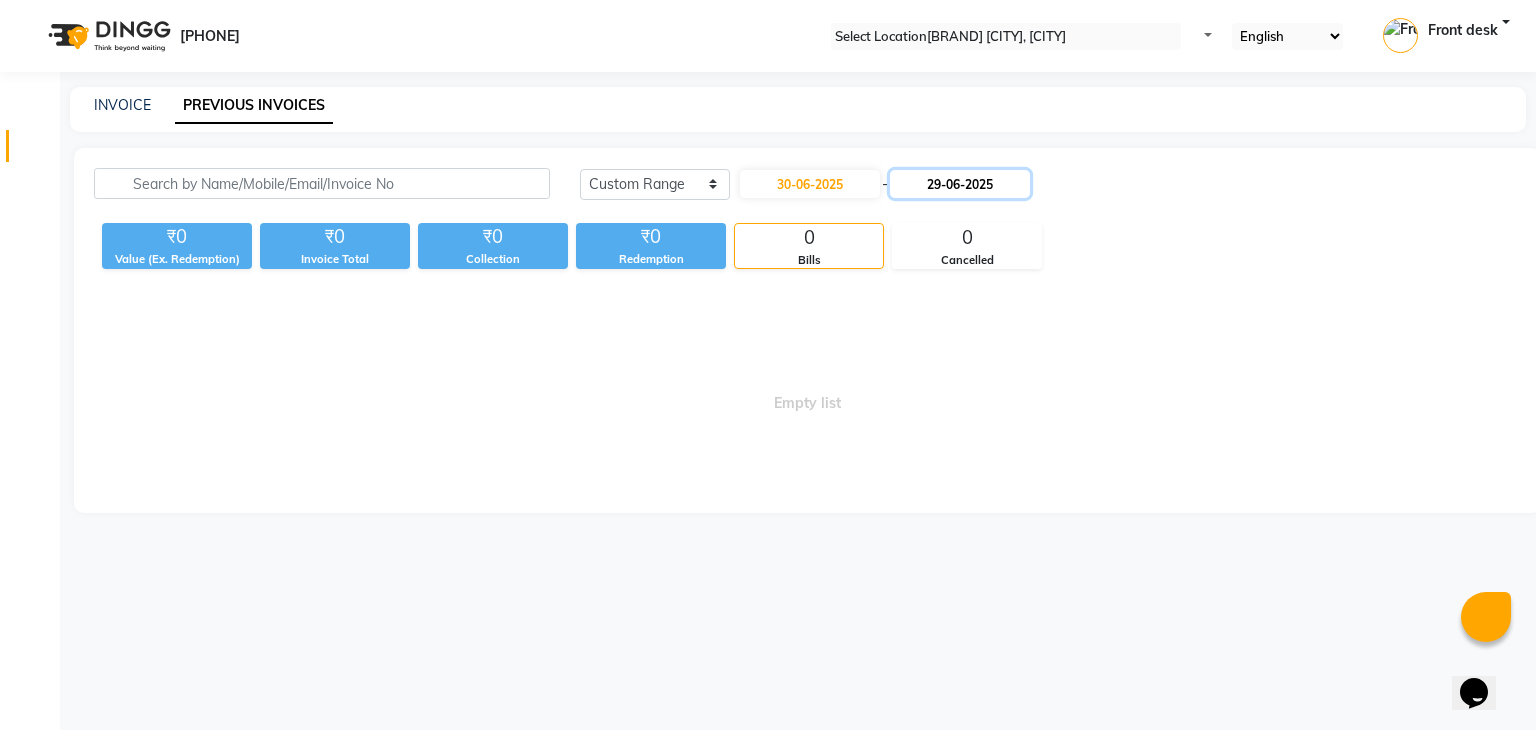 click on "29-06-2025" at bounding box center [960, 184] 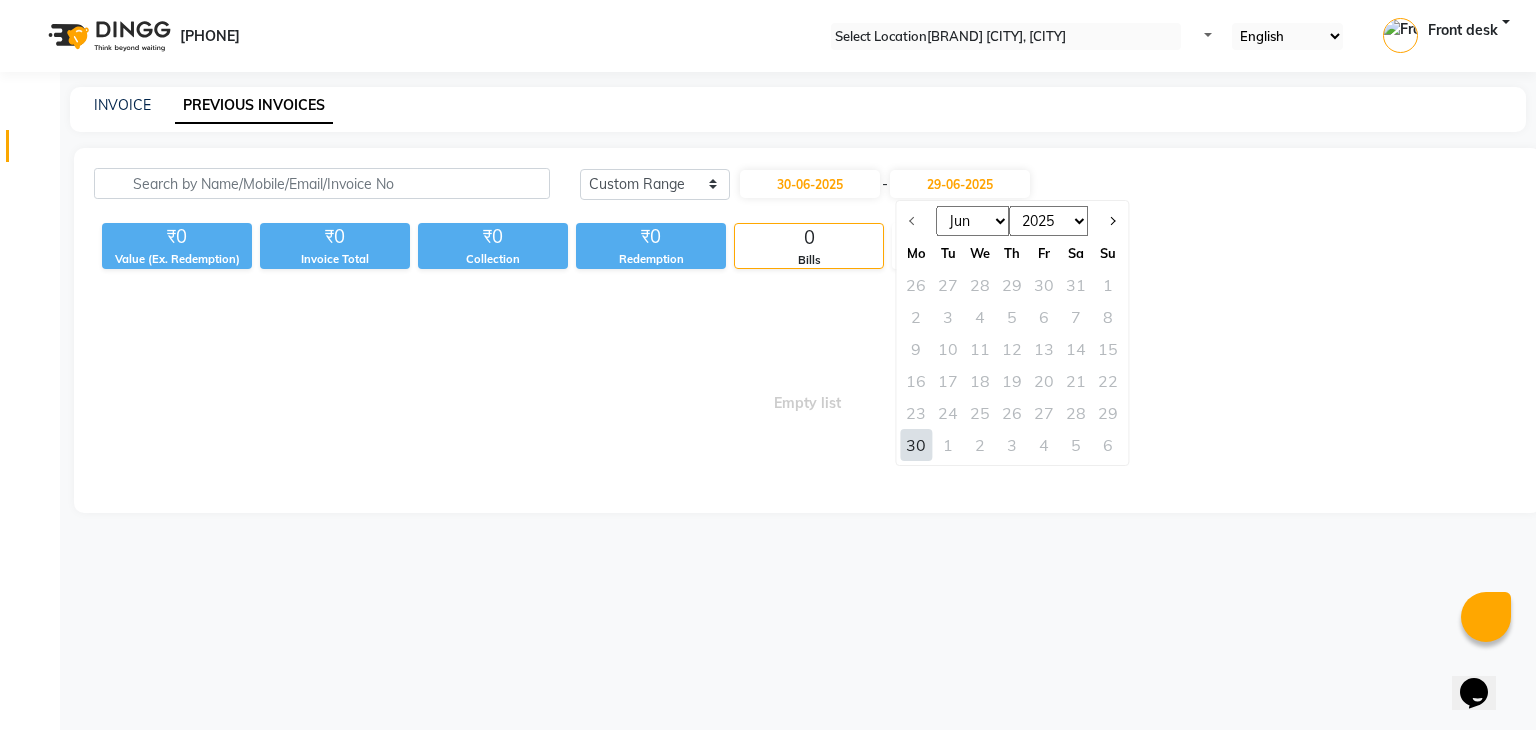 click on "30" at bounding box center [916, 445] 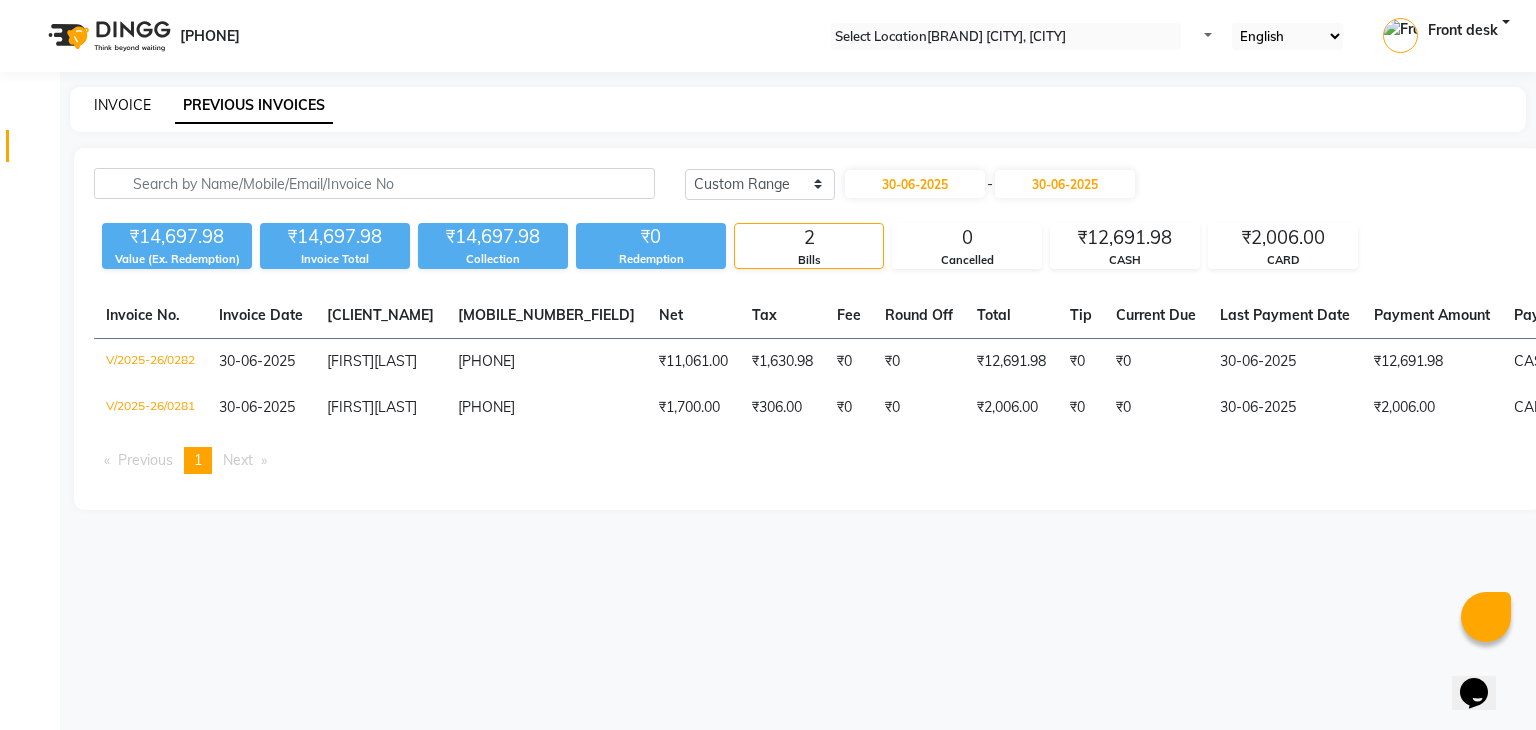 click on "INVOICE" at bounding box center [122, 105] 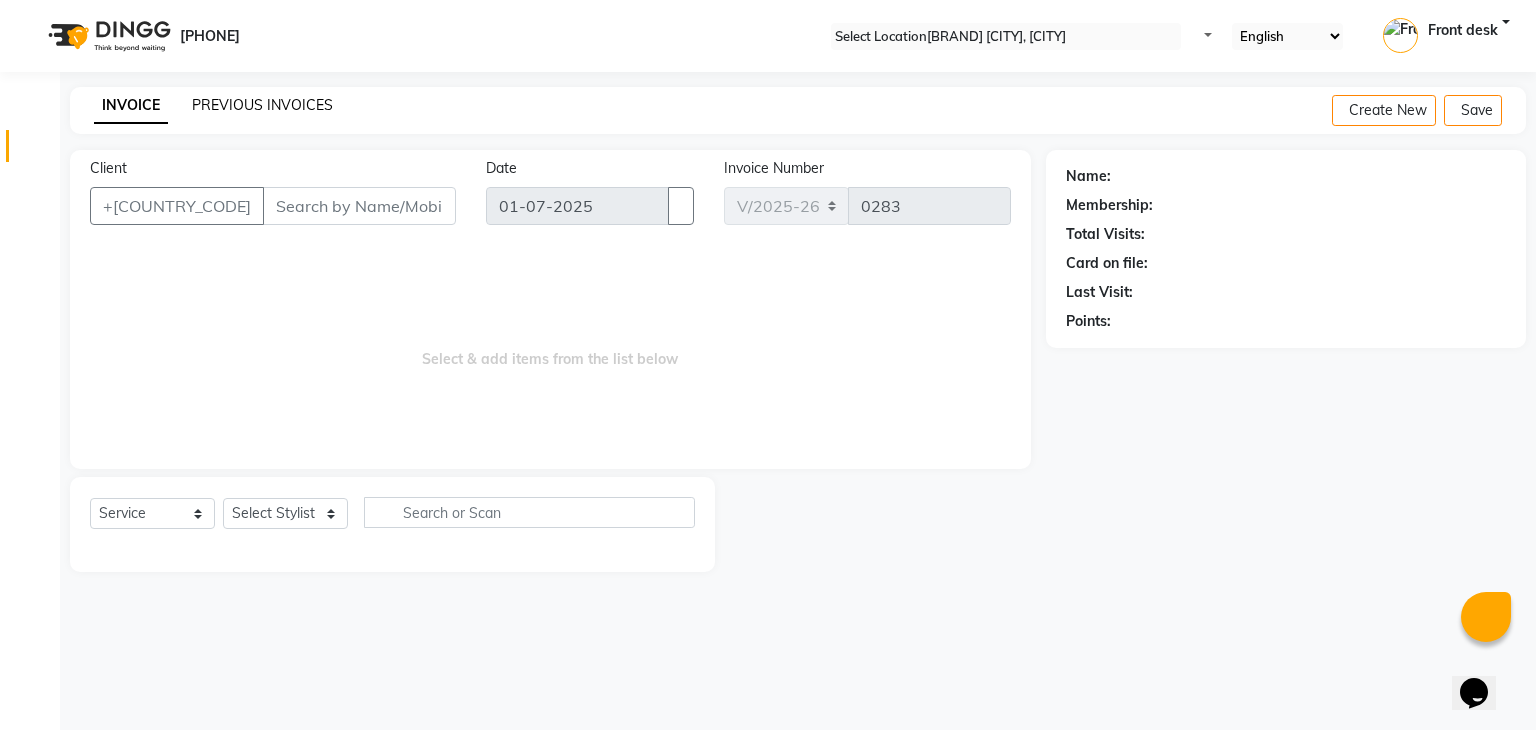 click on "PREVIOUS INVOICES" at bounding box center [262, 105] 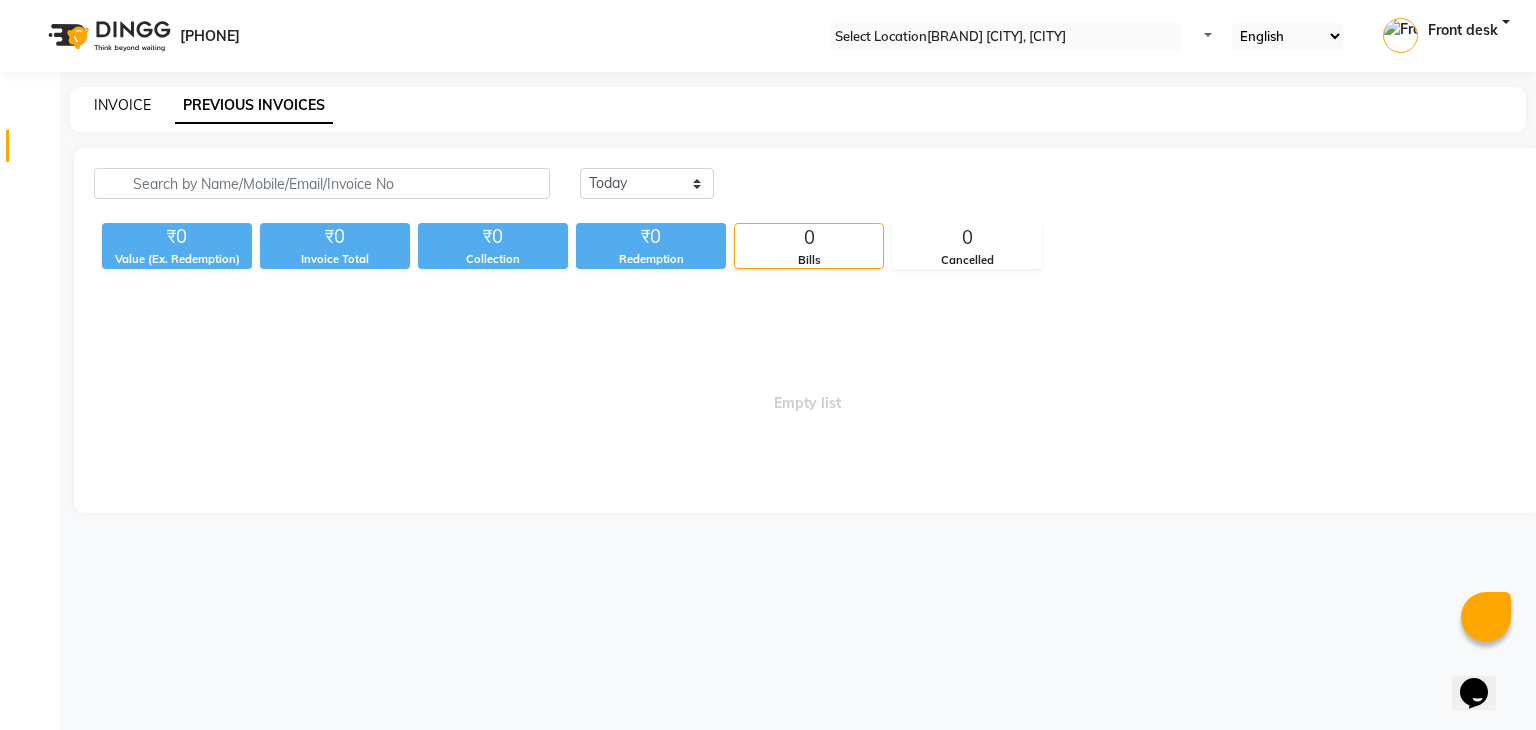 click on "INVOICE" at bounding box center (122, 105) 